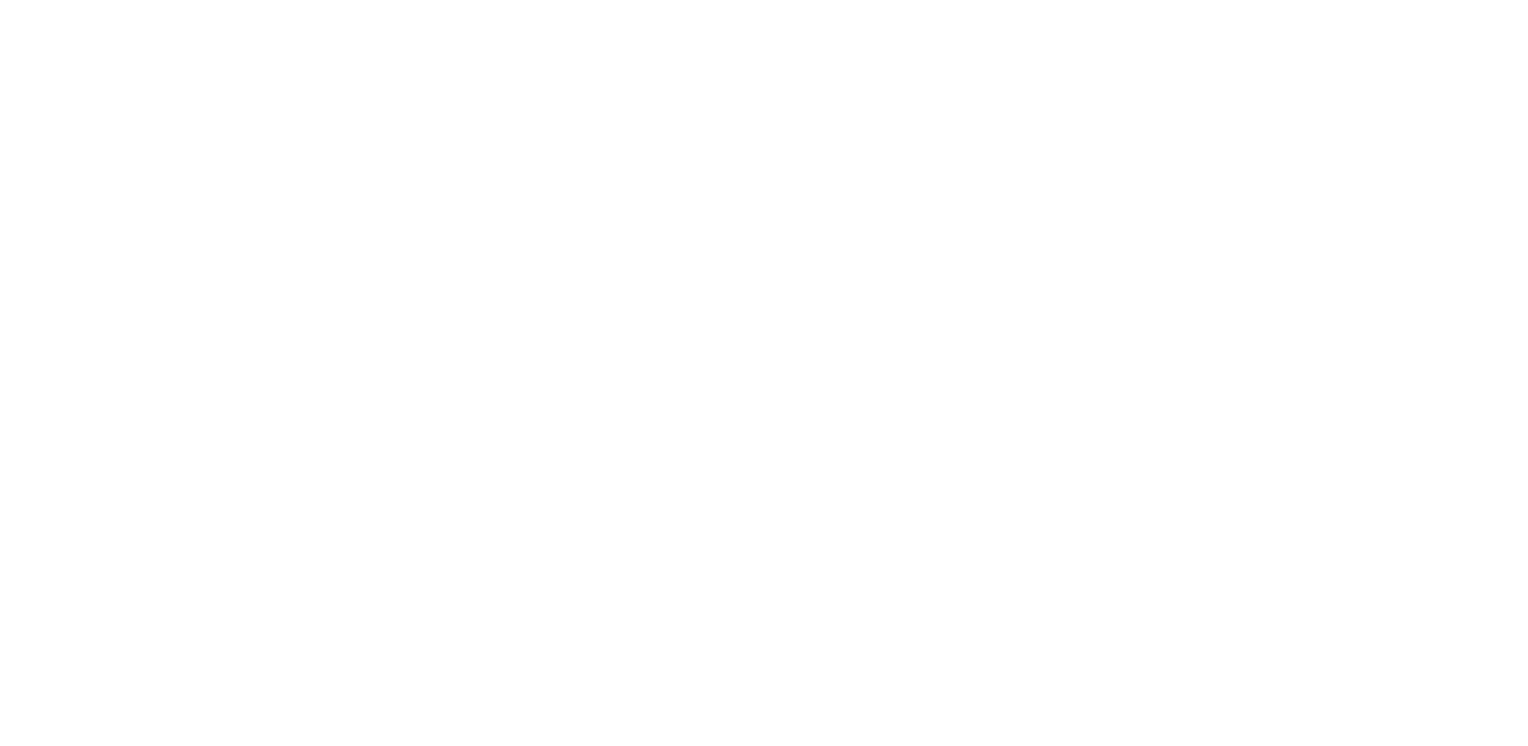 scroll, scrollTop: 0, scrollLeft: 0, axis: both 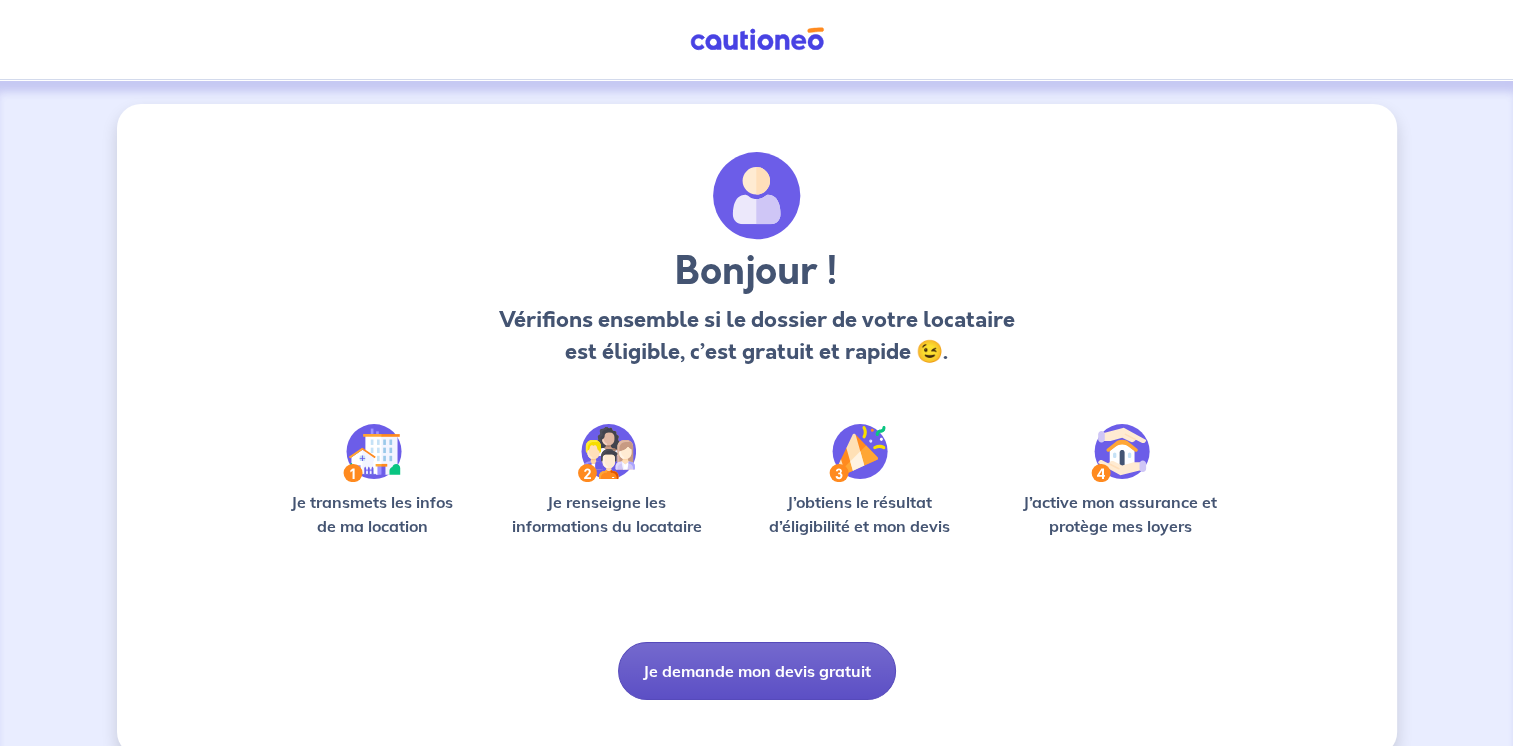 click on "Je demande mon devis gratuit" at bounding box center (757, 671) 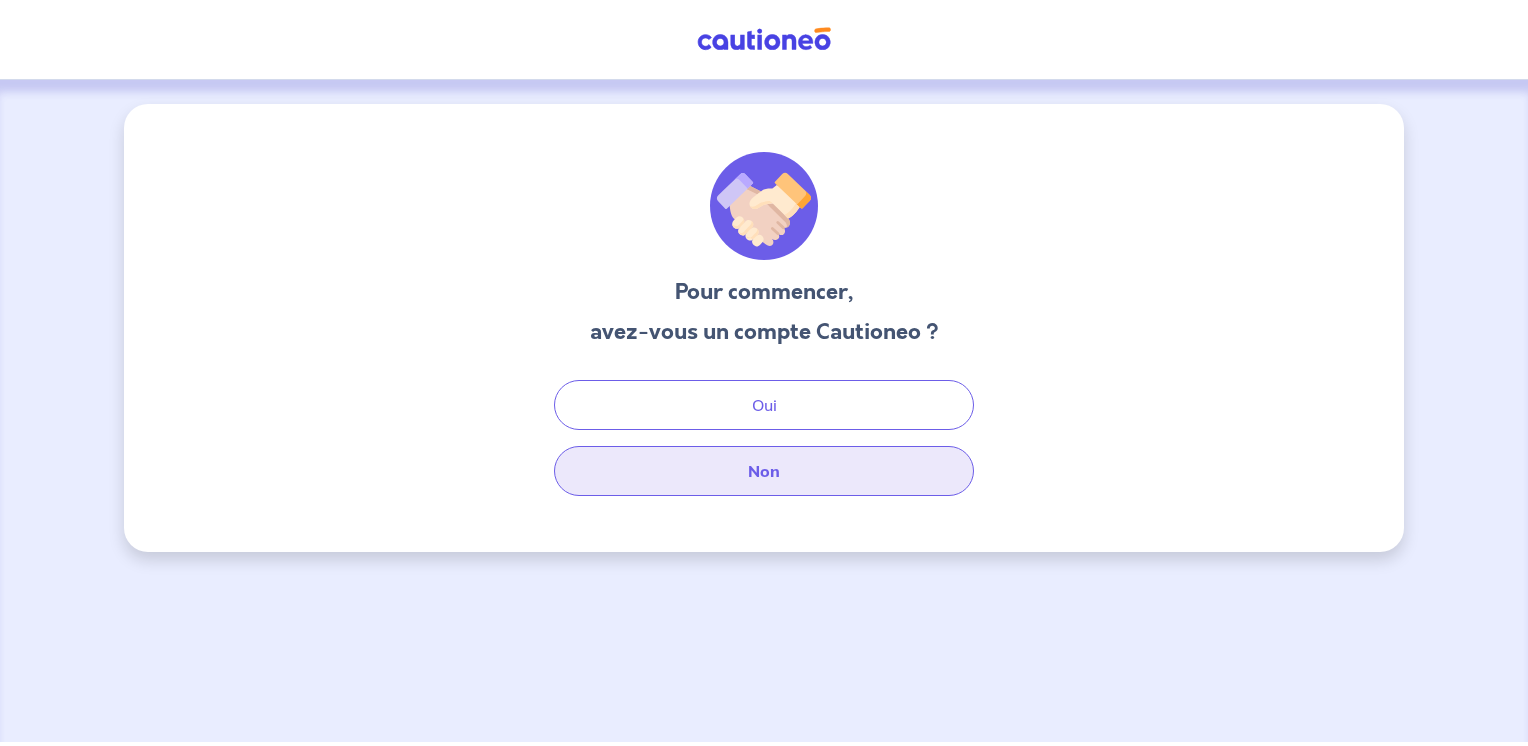 click on "Non" at bounding box center (764, 471) 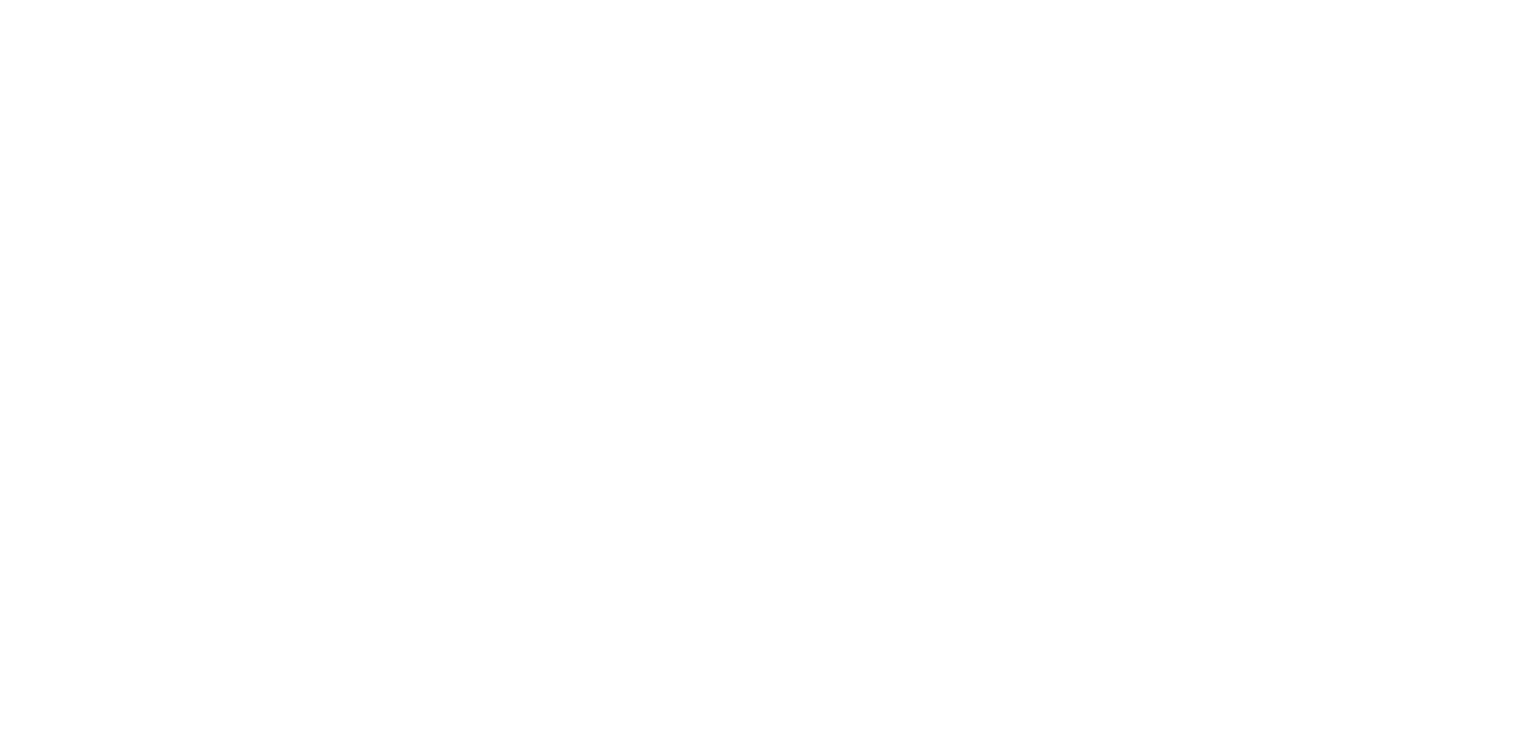 scroll, scrollTop: 0, scrollLeft: 0, axis: both 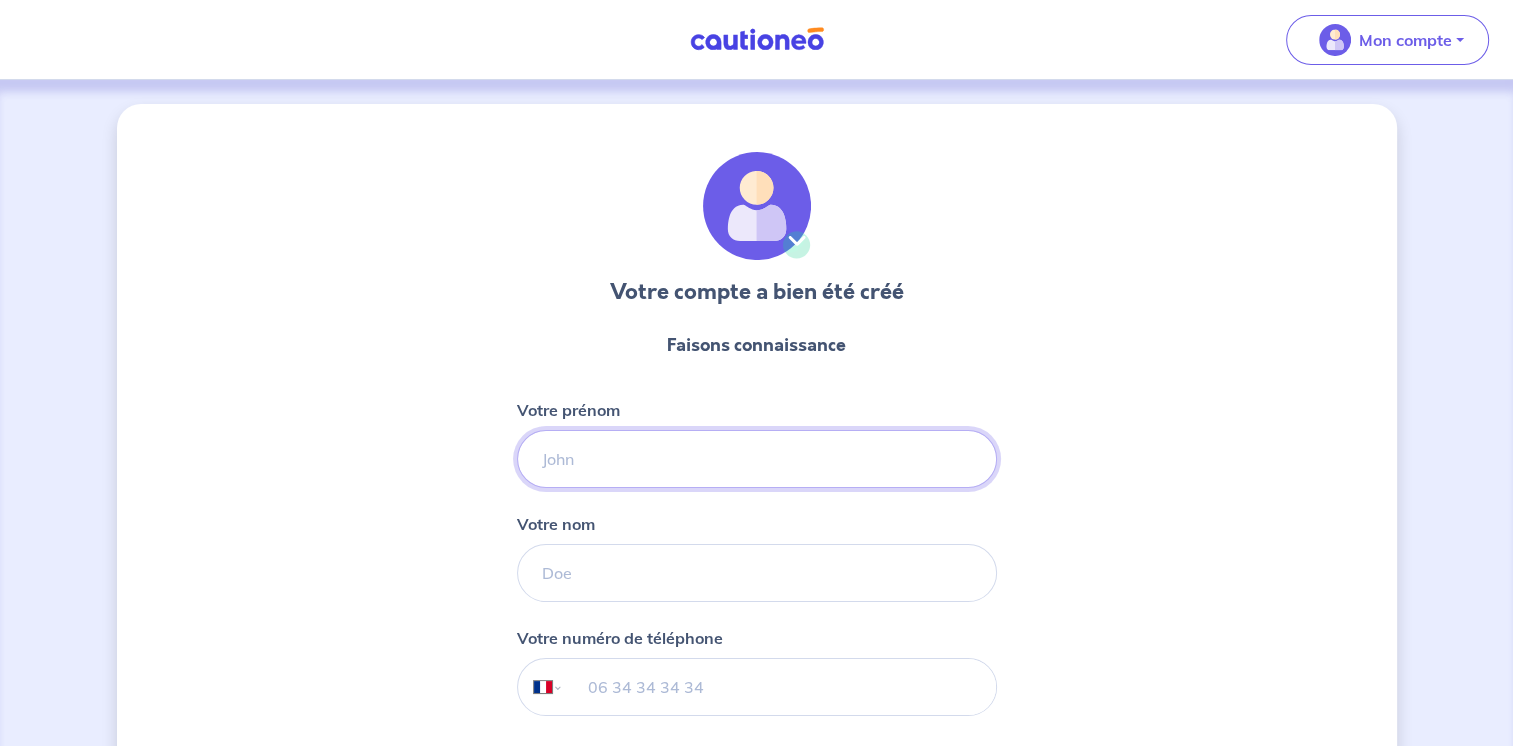 click on "Votre prénom" at bounding box center [757, 459] 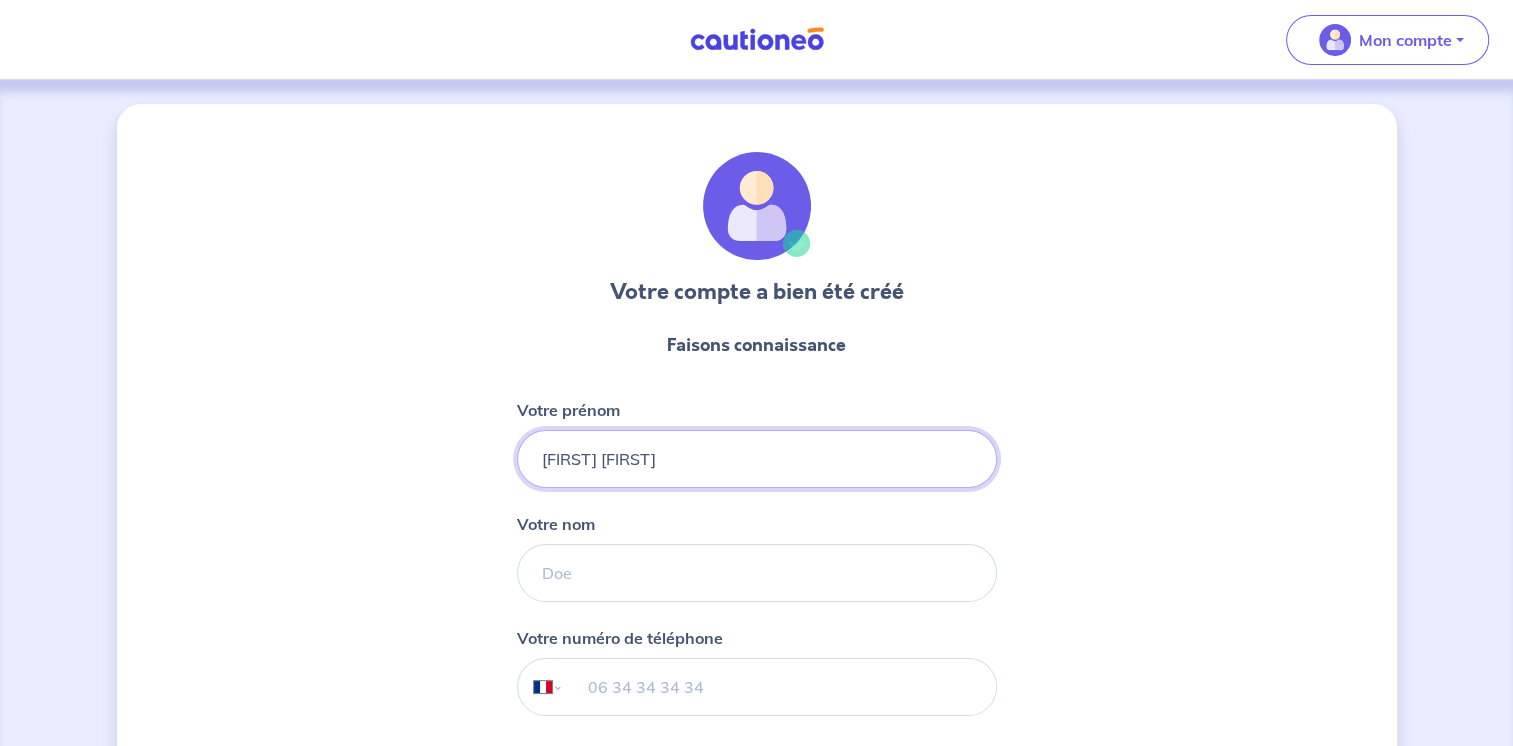 type on "[FIRST] [FIRST]" 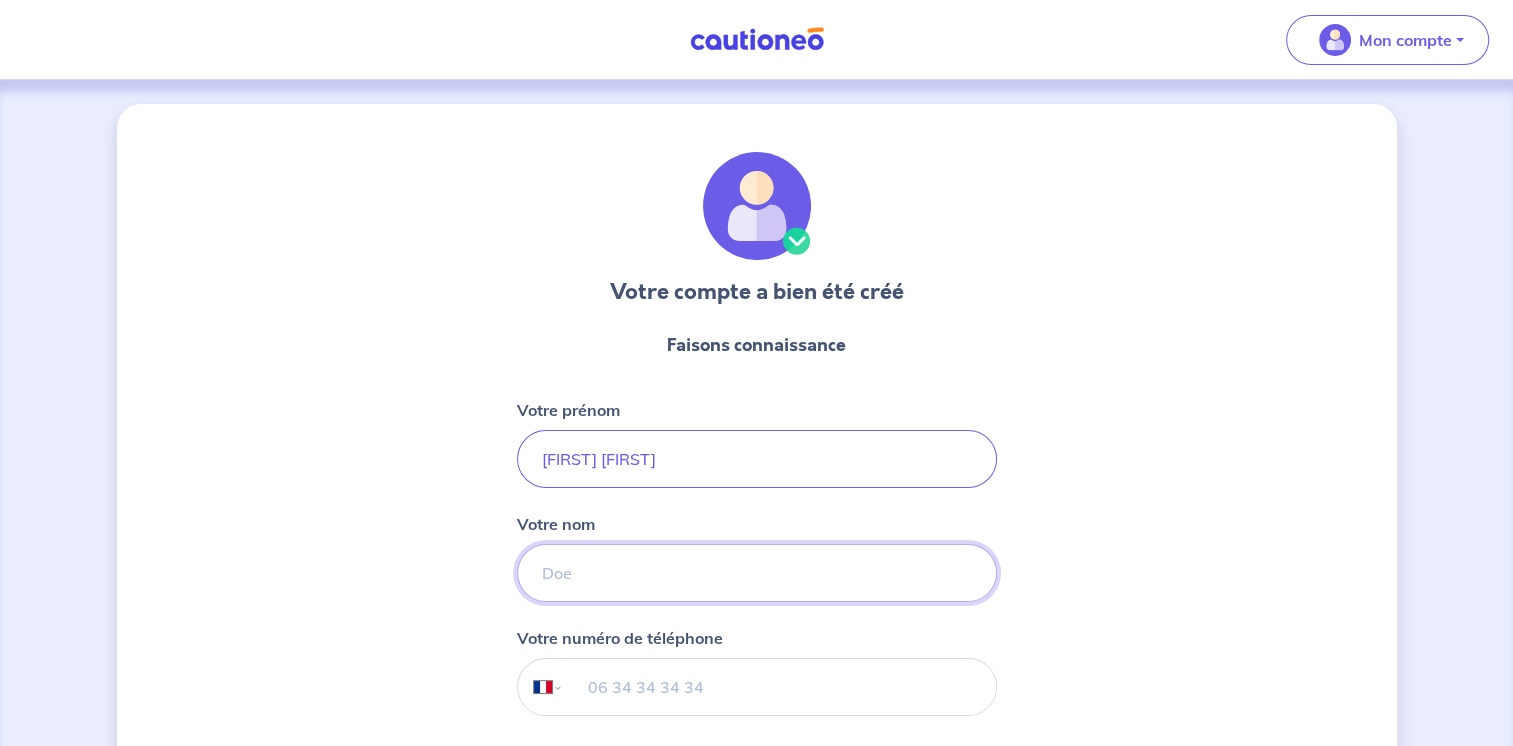 type on "[LAST]" 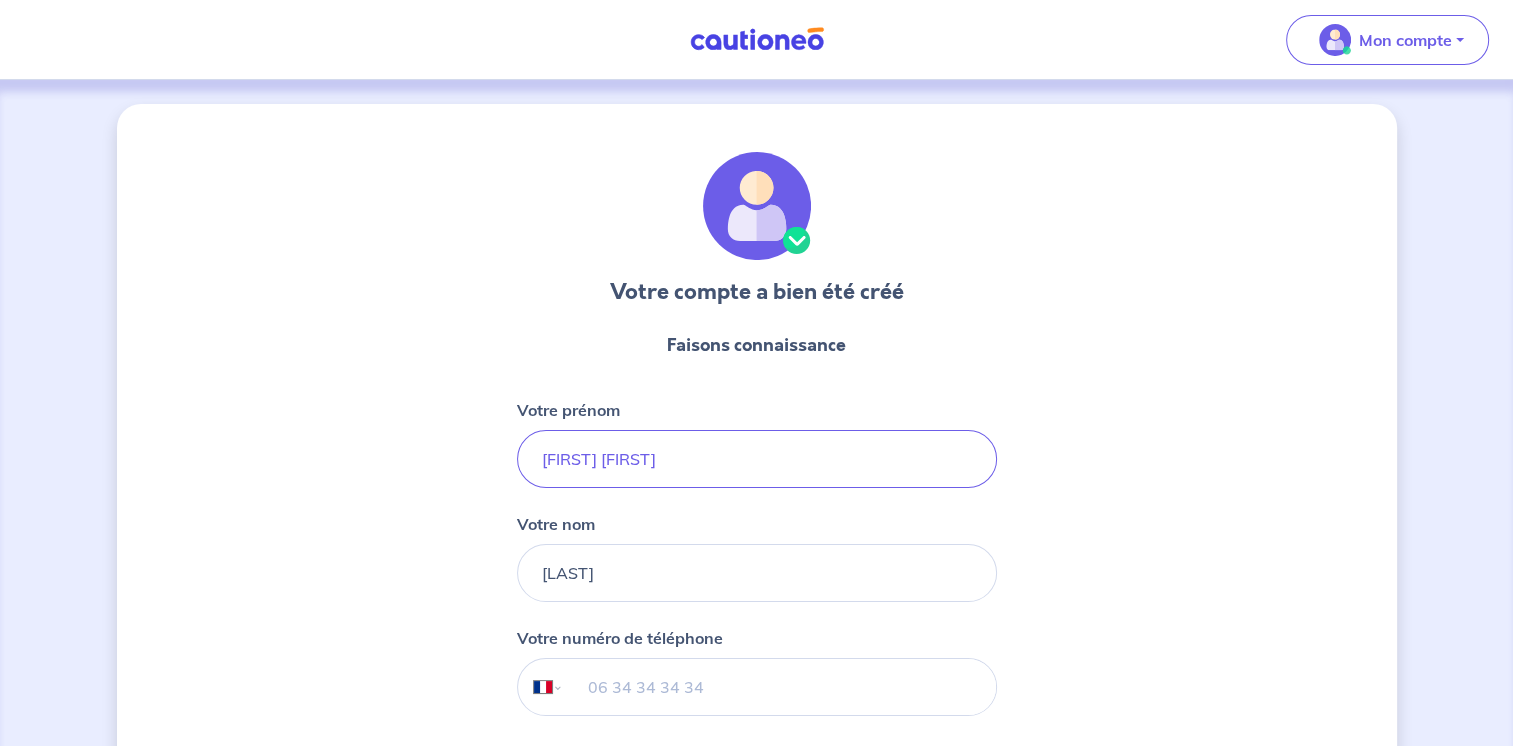 type on "[PHONE]" 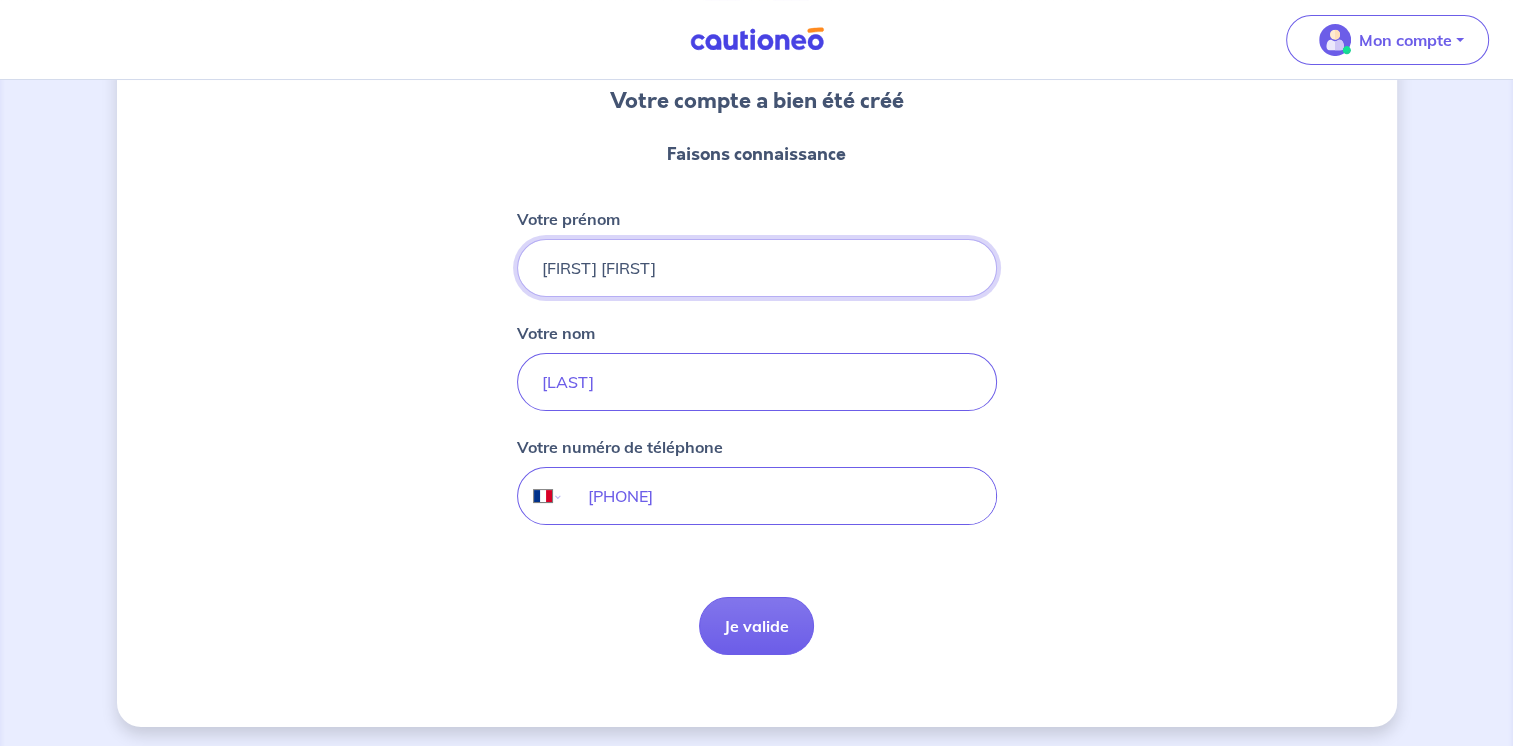 scroll, scrollTop: 194, scrollLeft: 0, axis: vertical 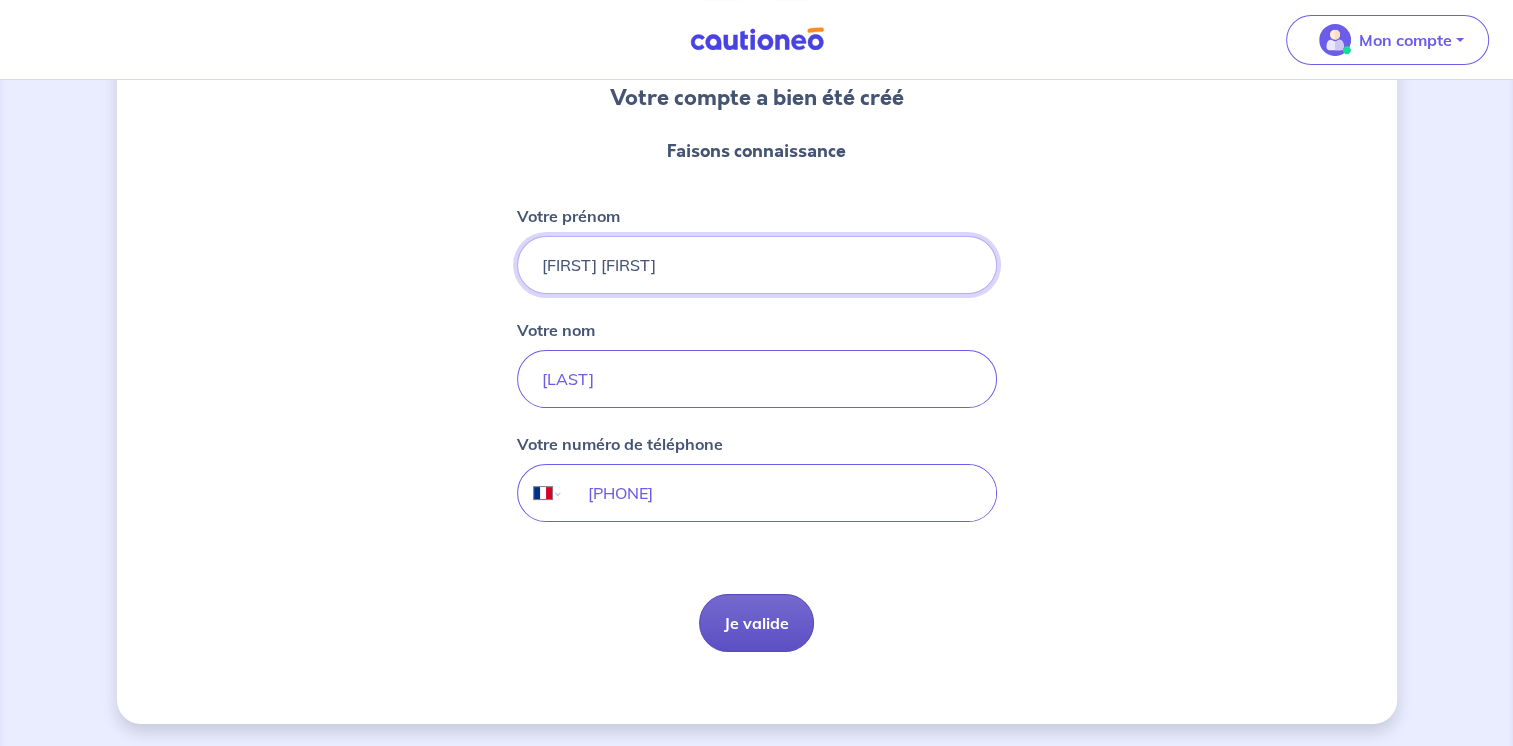 type on "[FIRST] [FIRST]" 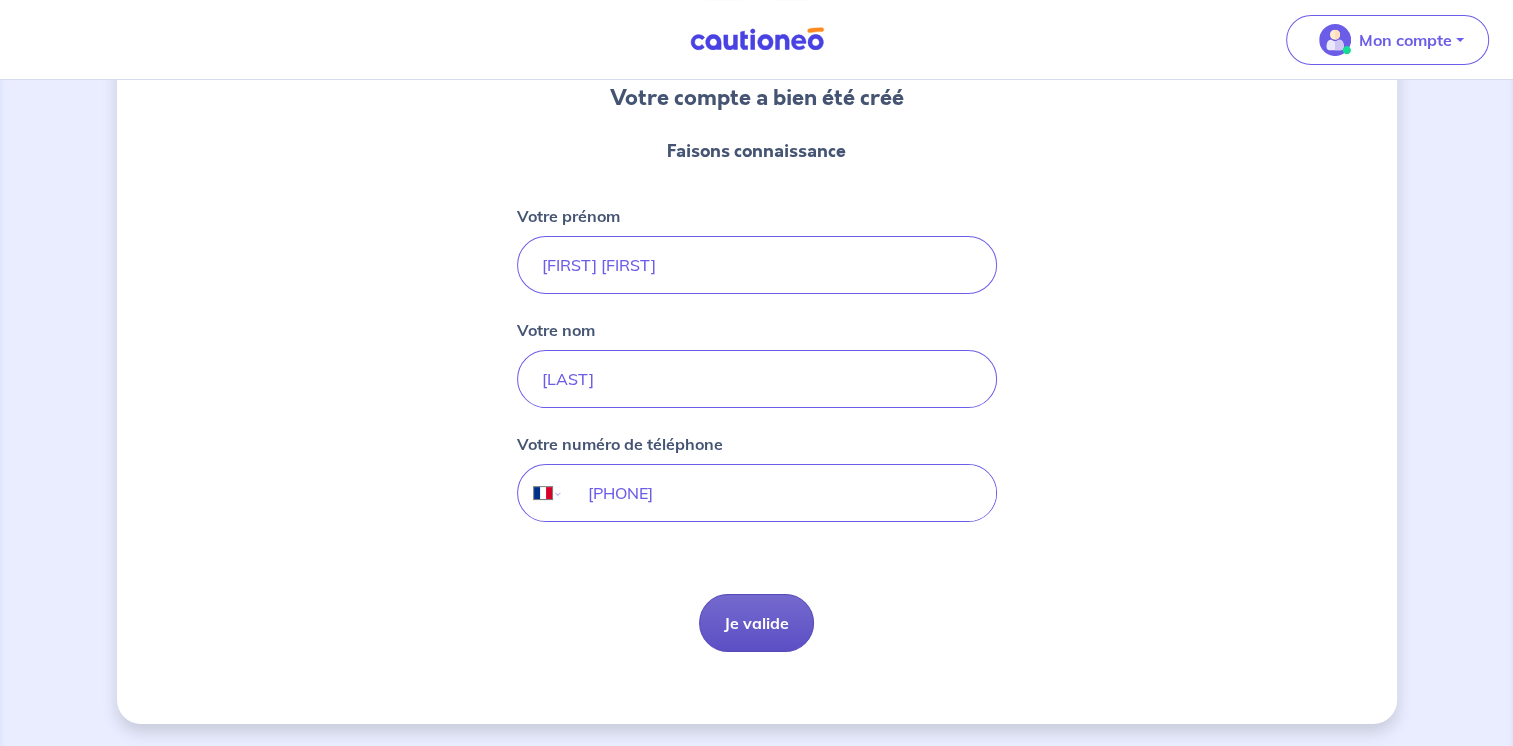 click on "Je valide" at bounding box center (756, 623) 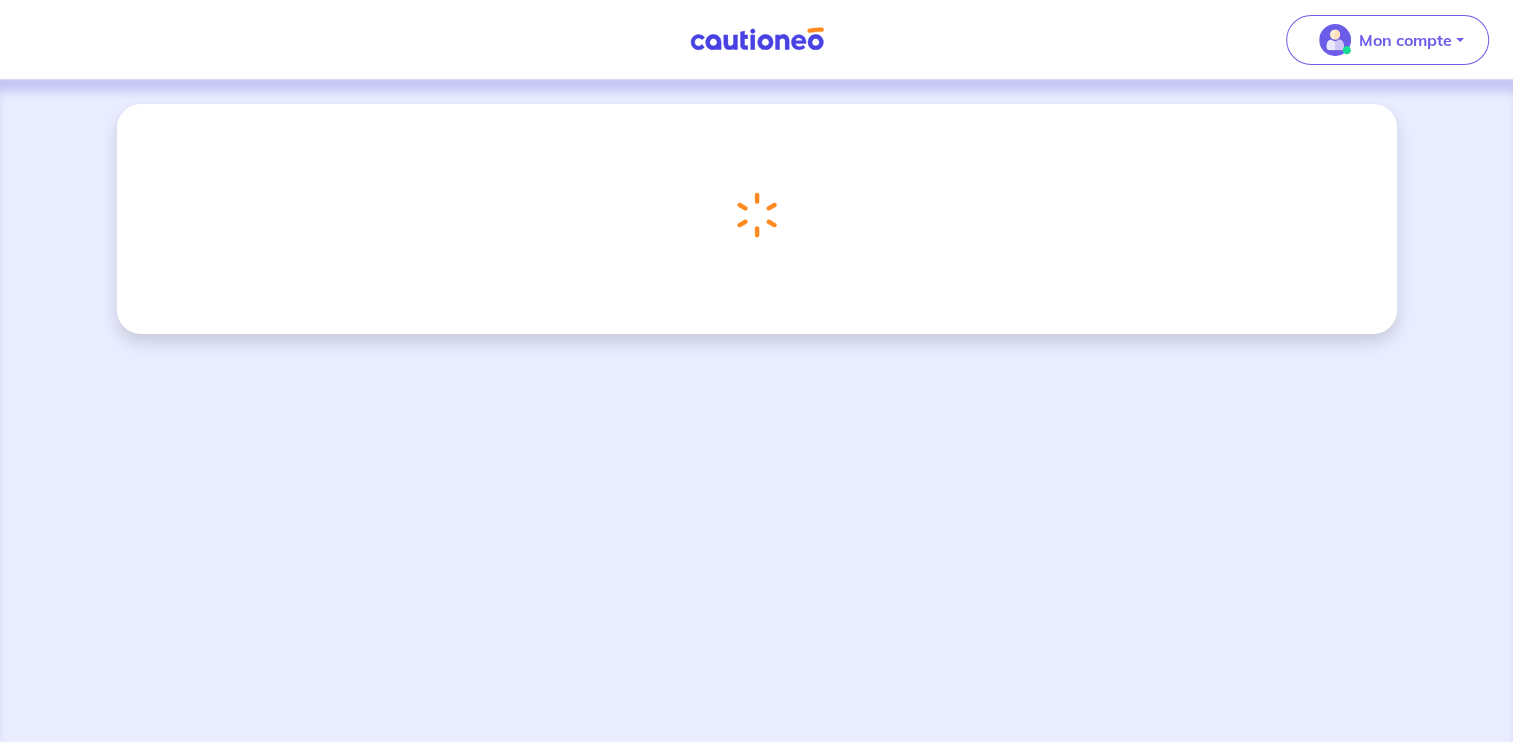 scroll, scrollTop: 0, scrollLeft: 0, axis: both 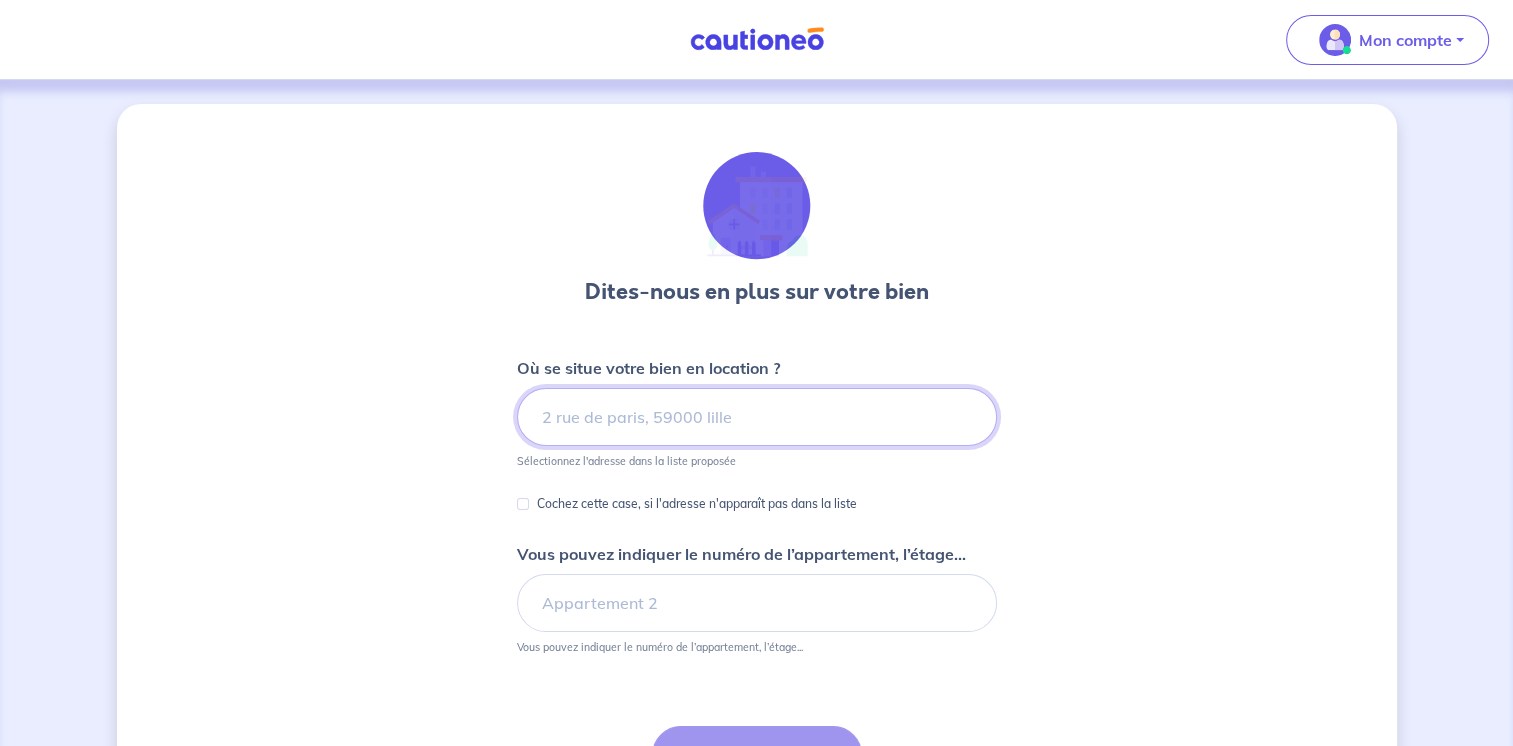 click at bounding box center (757, 417) 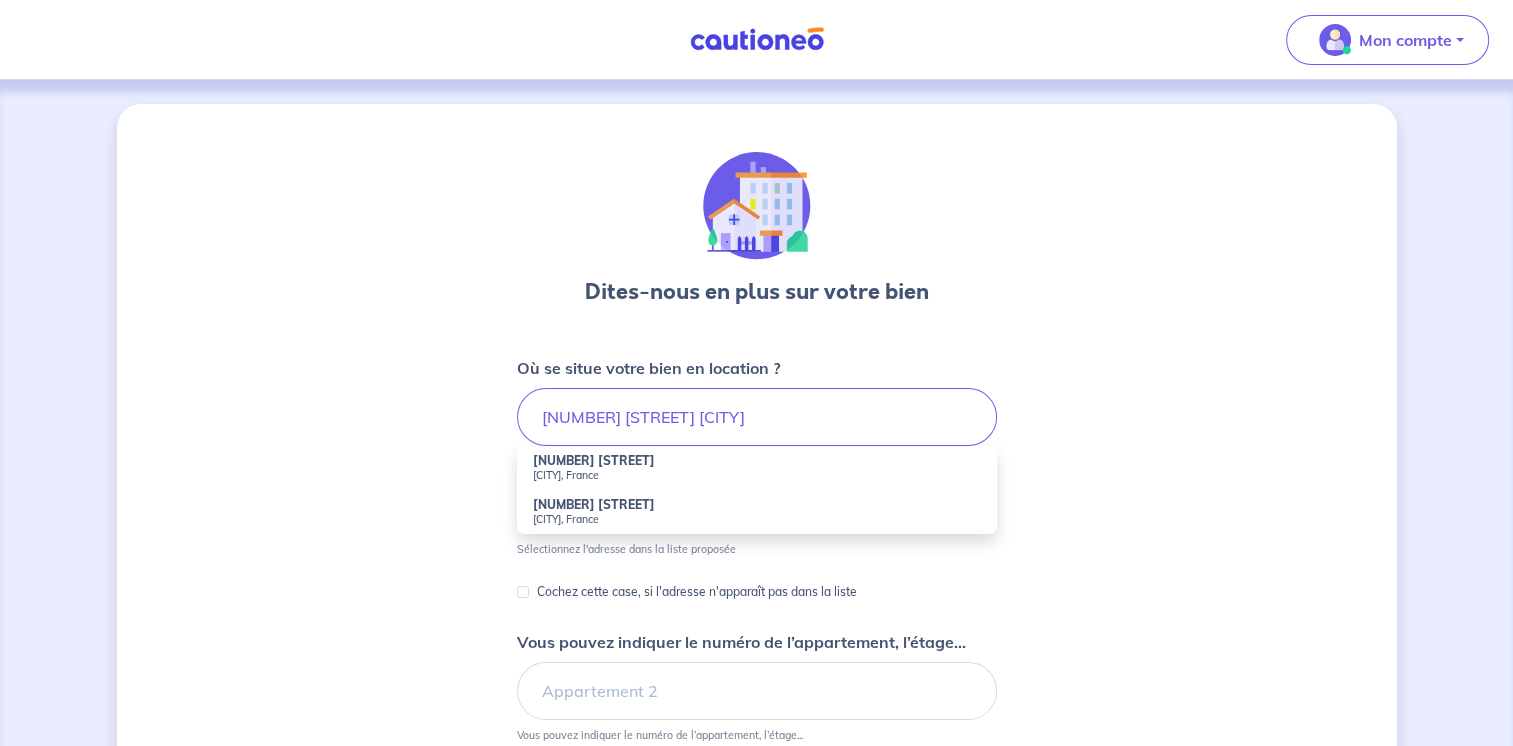 click on "[CITY], France" at bounding box center [757, 475] 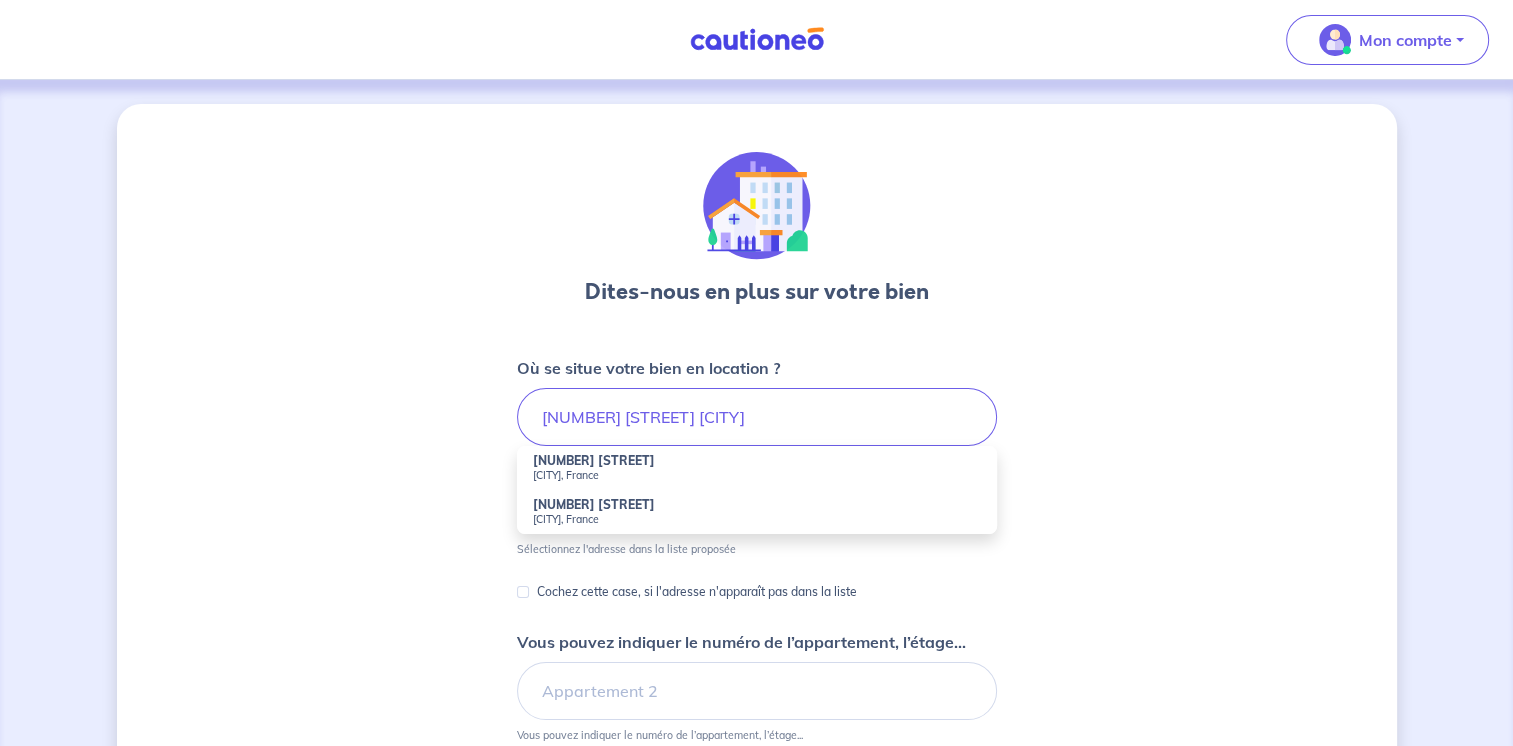 type on "[NUMBER] [STREET], [CITY], [COUNTRY]" 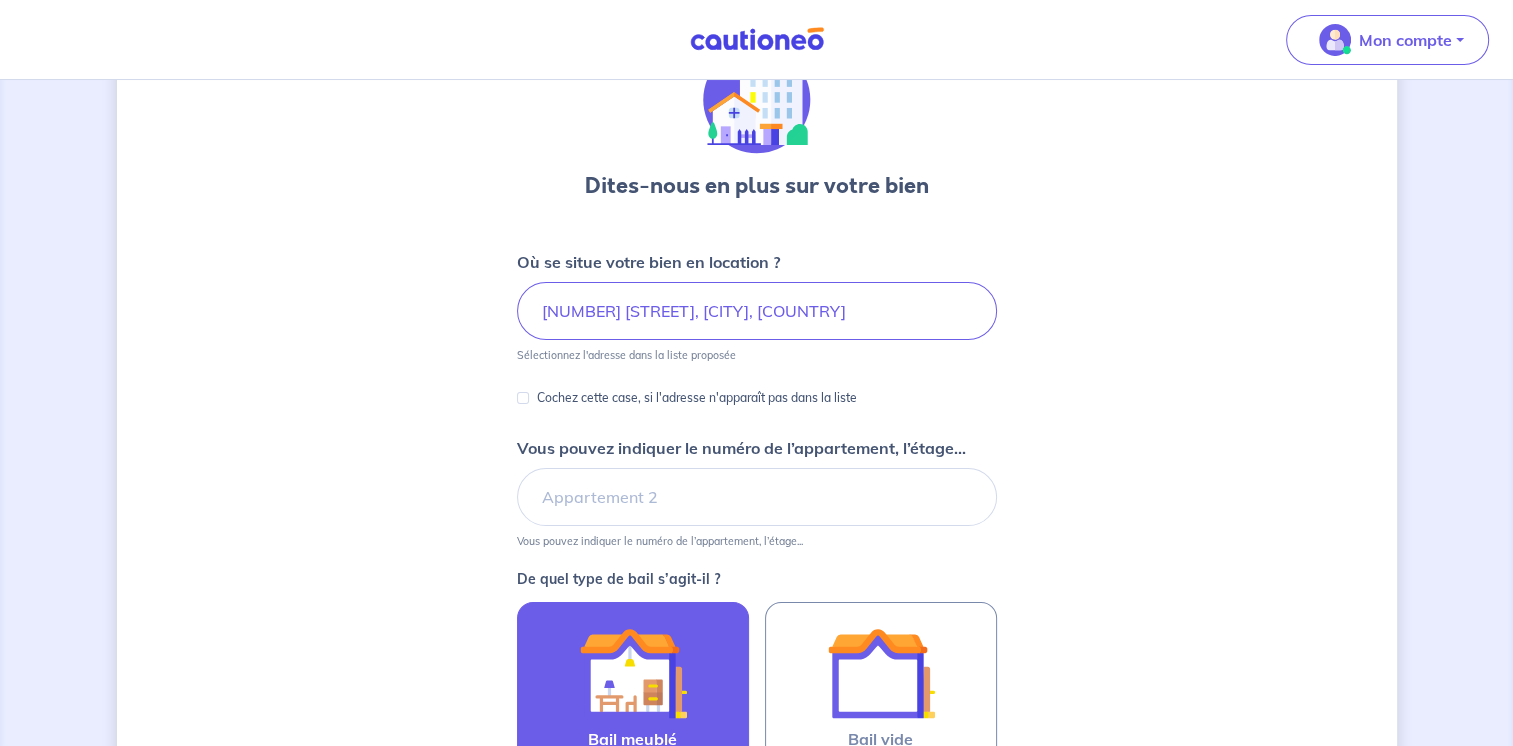scroll, scrollTop: 300, scrollLeft: 0, axis: vertical 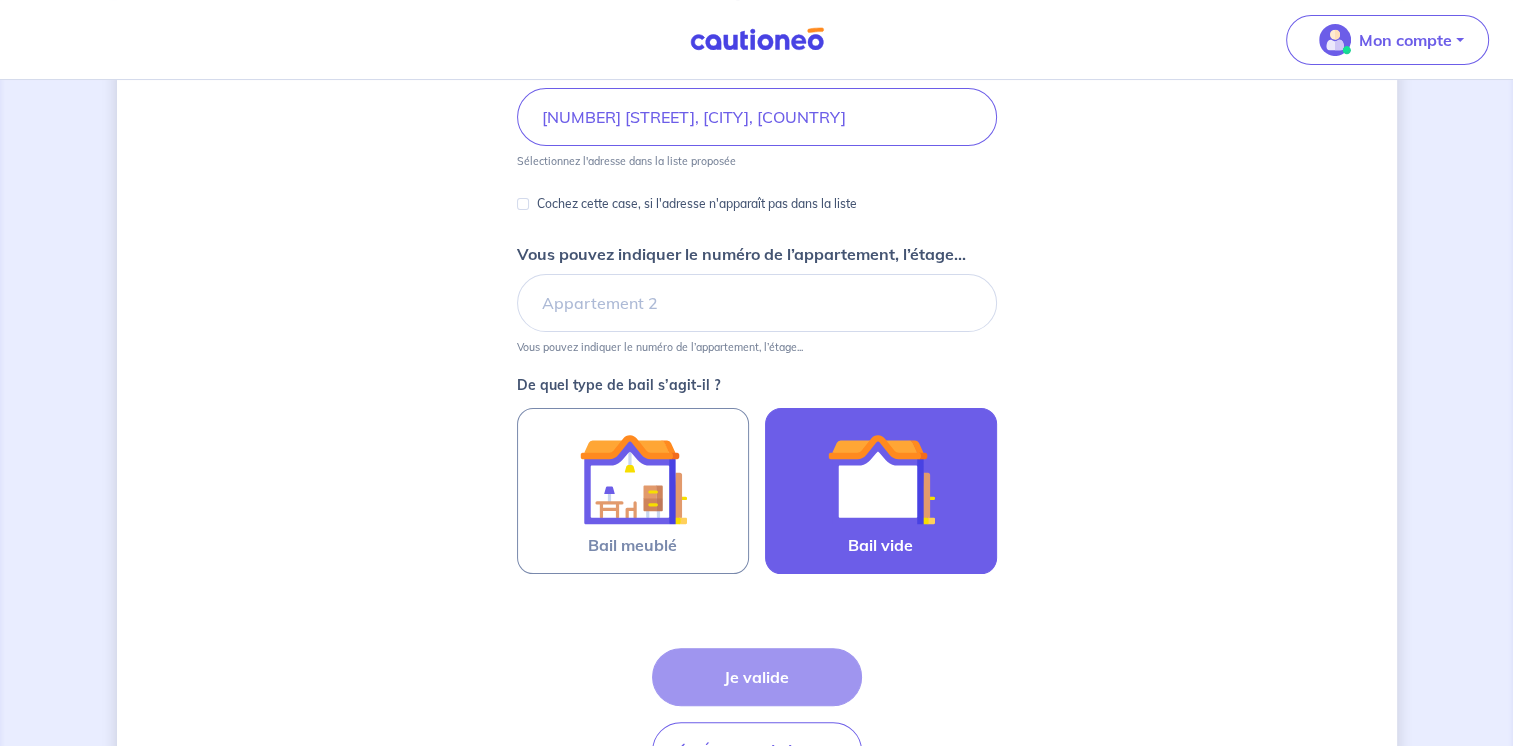 click at bounding box center [881, 479] 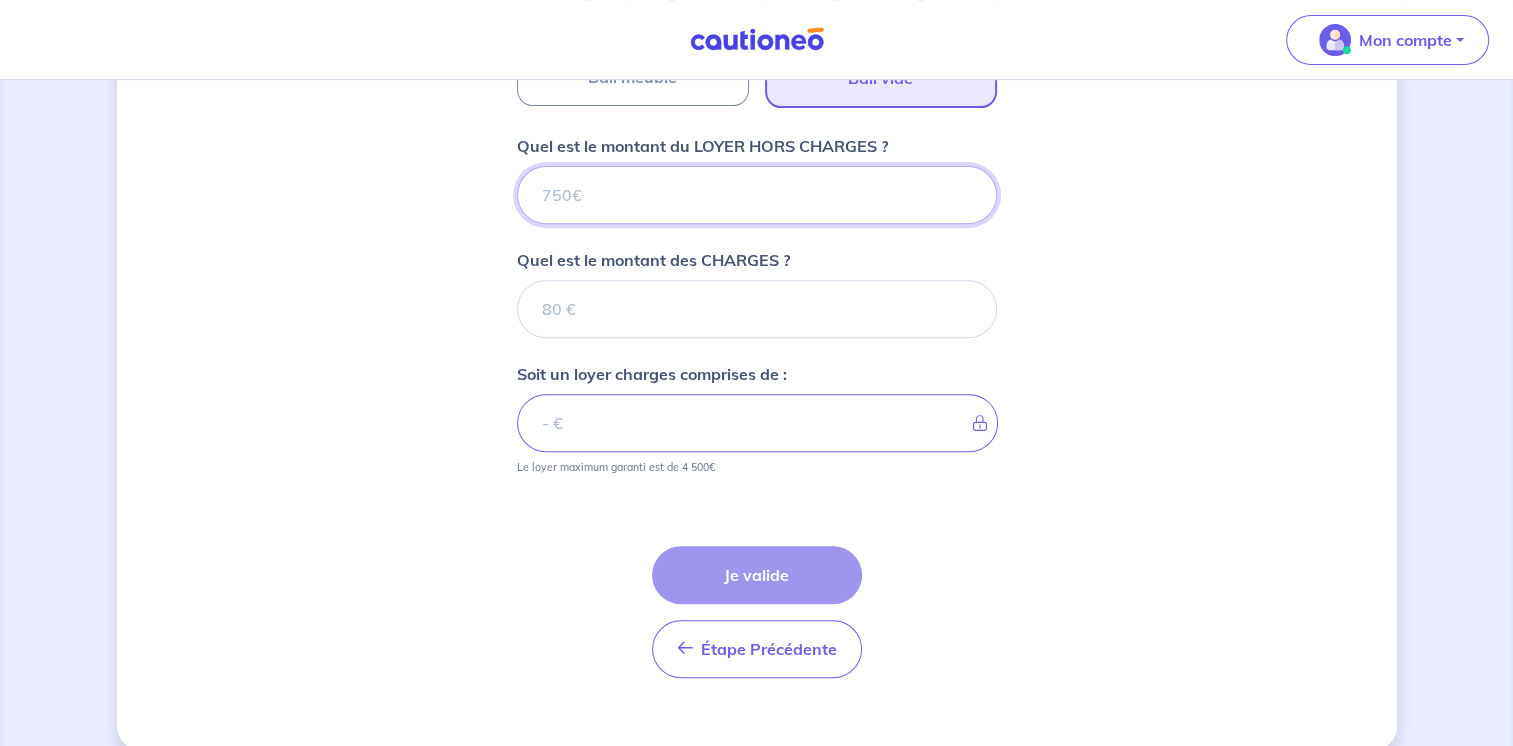 scroll, scrollTop: 792, scrollLeft: 0, axis: vertical 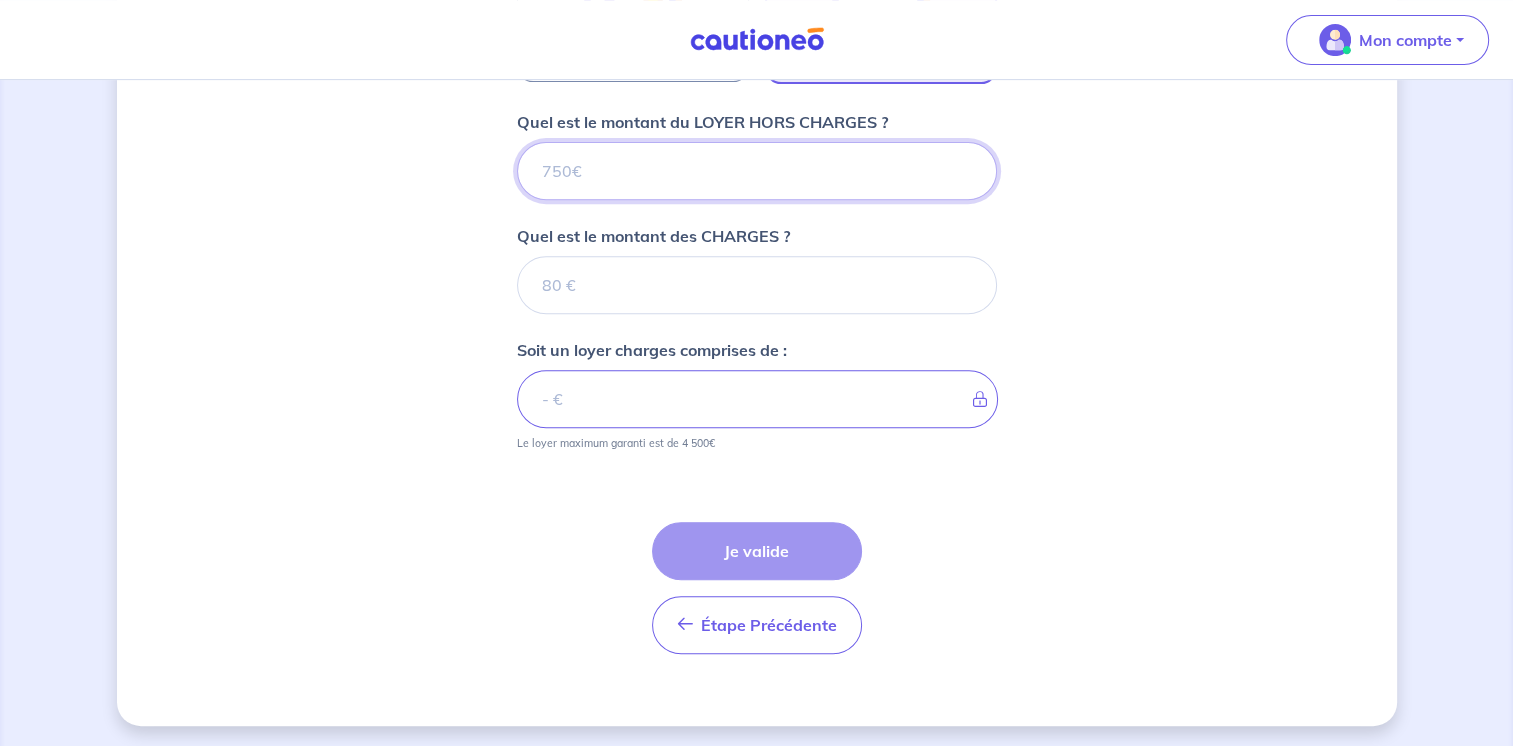click on "Quel est le montant du LOYER HORS CHARGES ?" at bounding box center [757, 171] 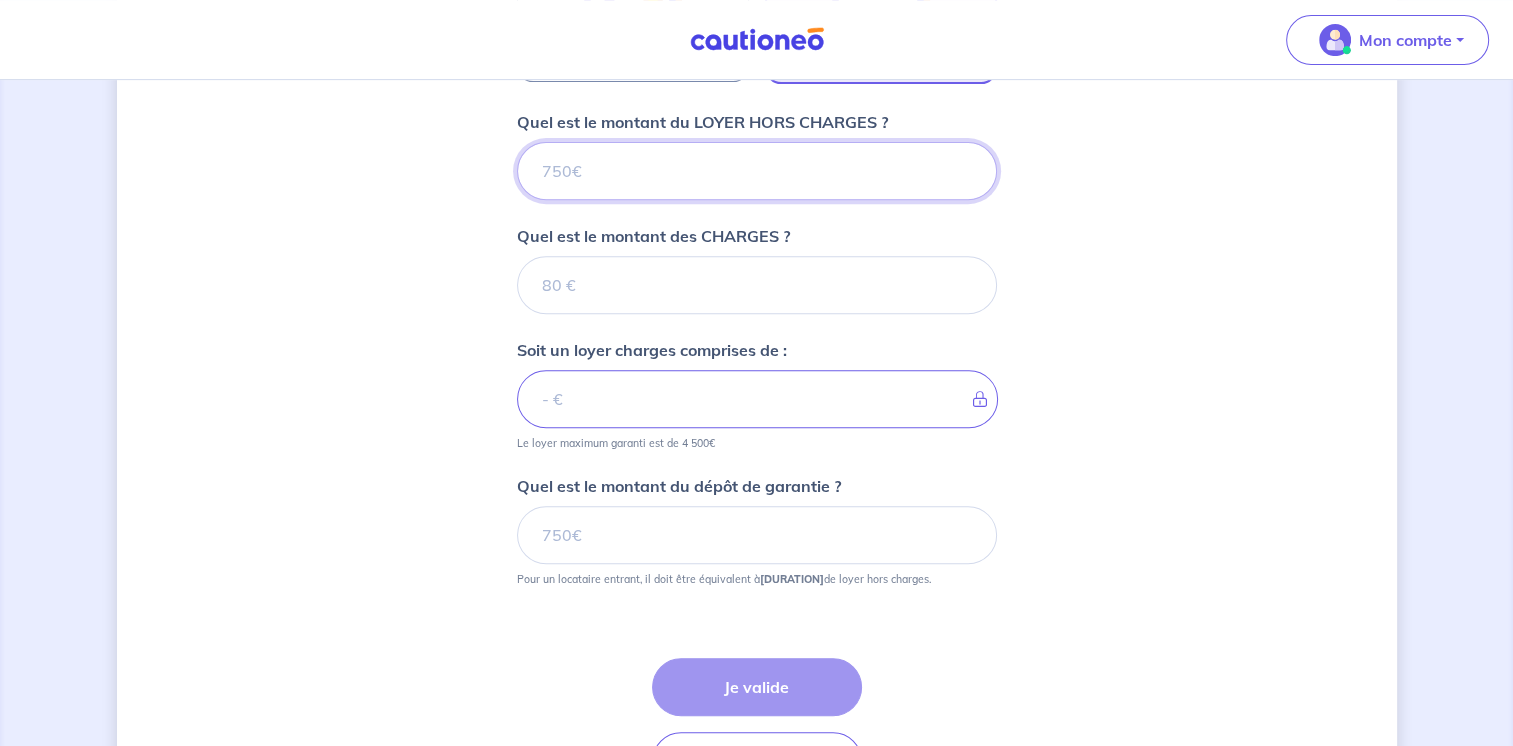 type on "[NUMBER]" 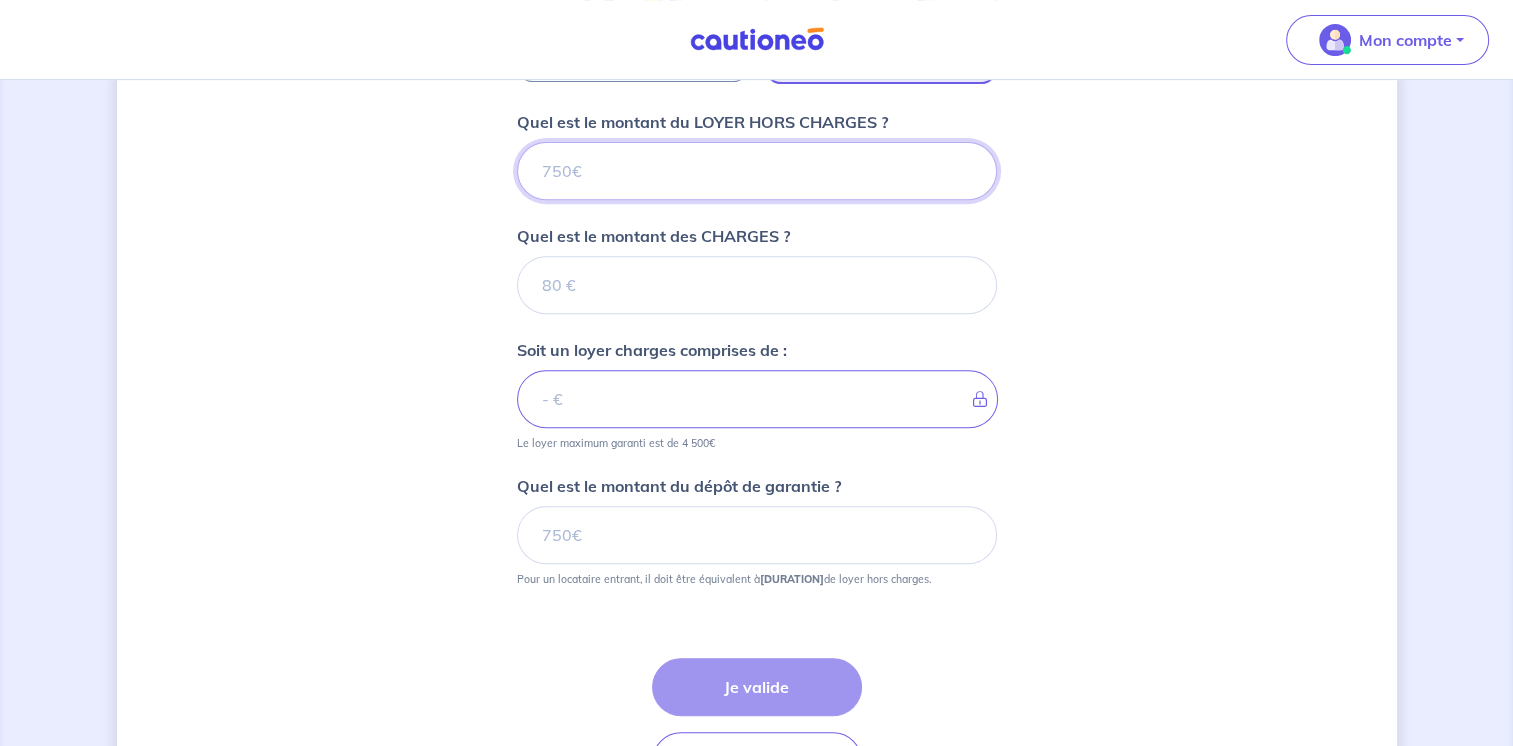 type 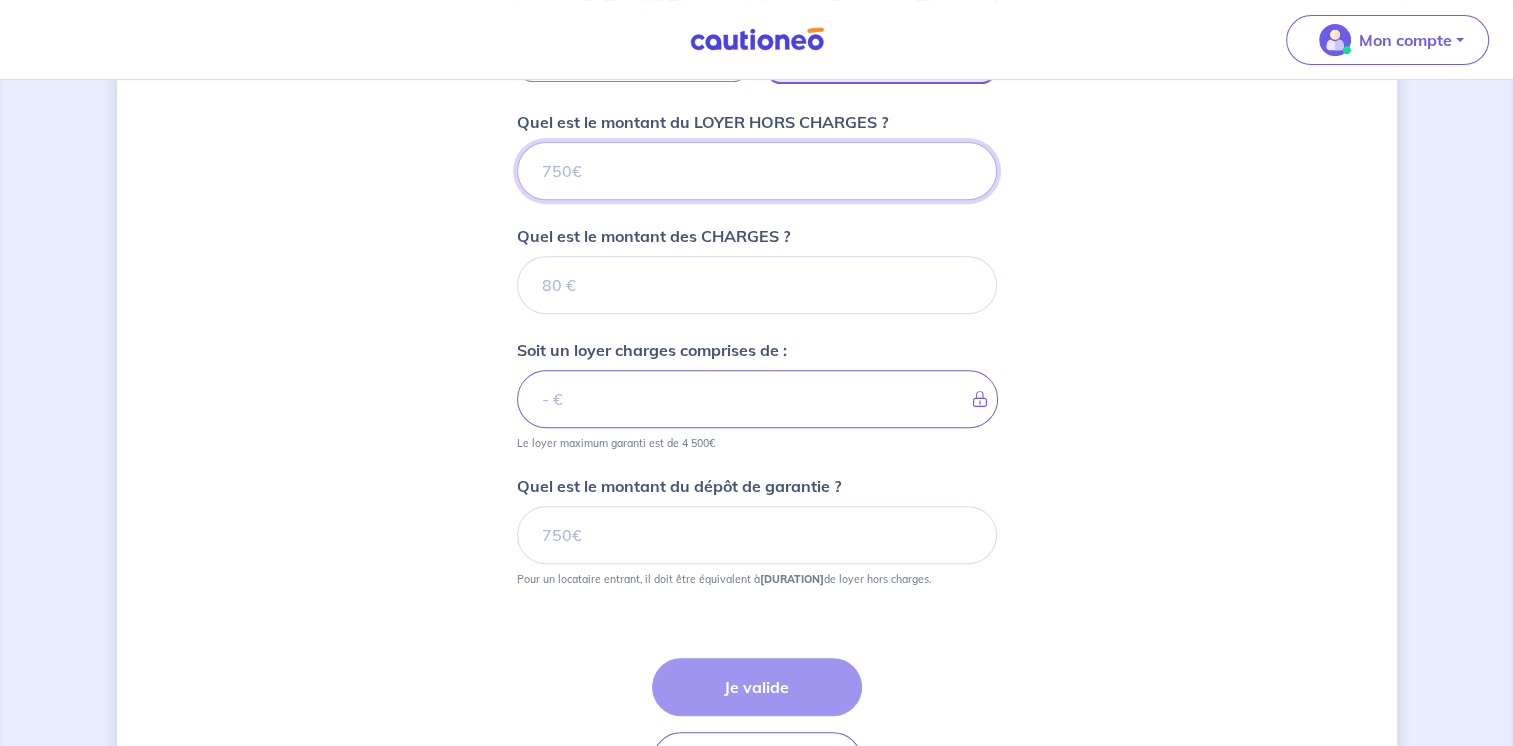 type on "[NUMBER]" 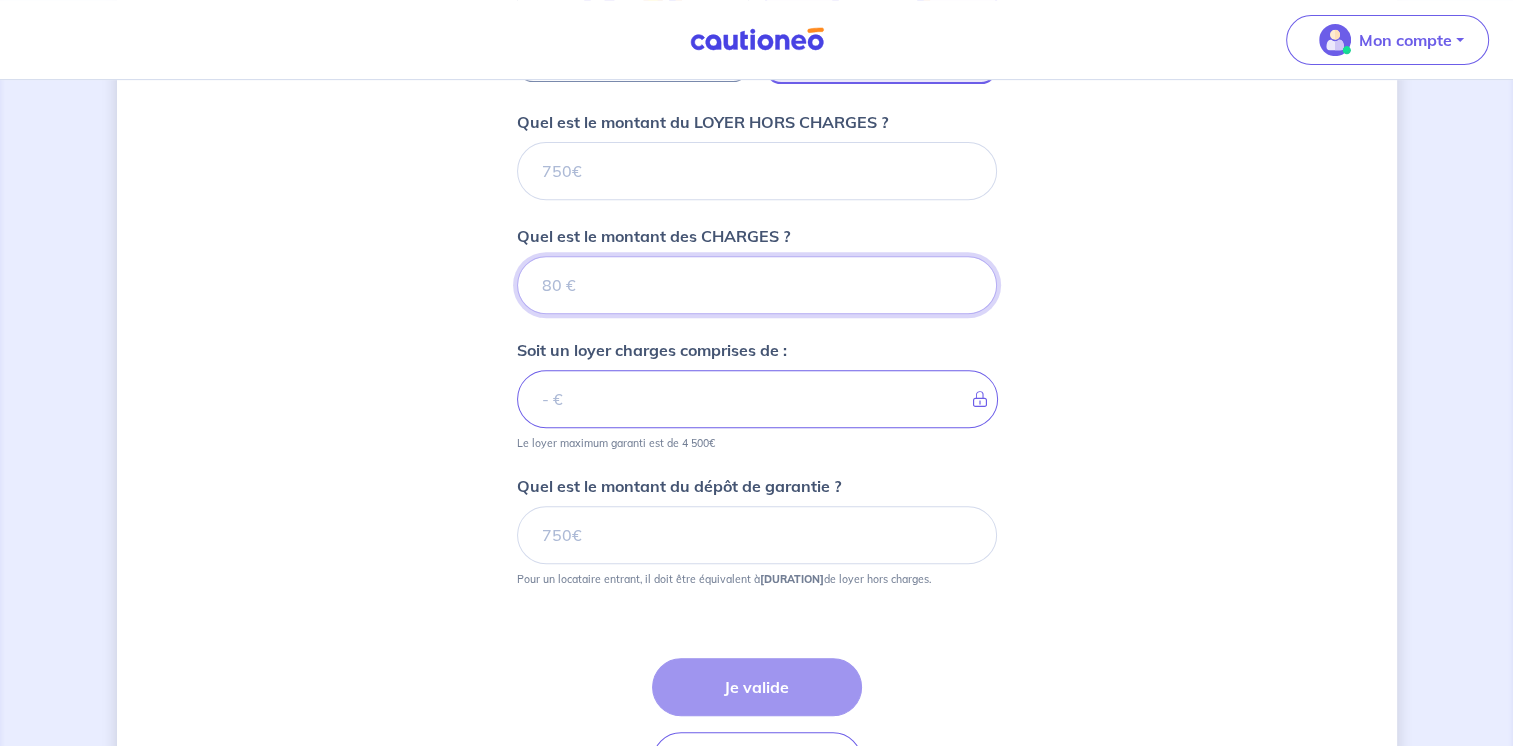 click on "Quel est le montant des CHARGES ?" at bounding box center [757, 285] 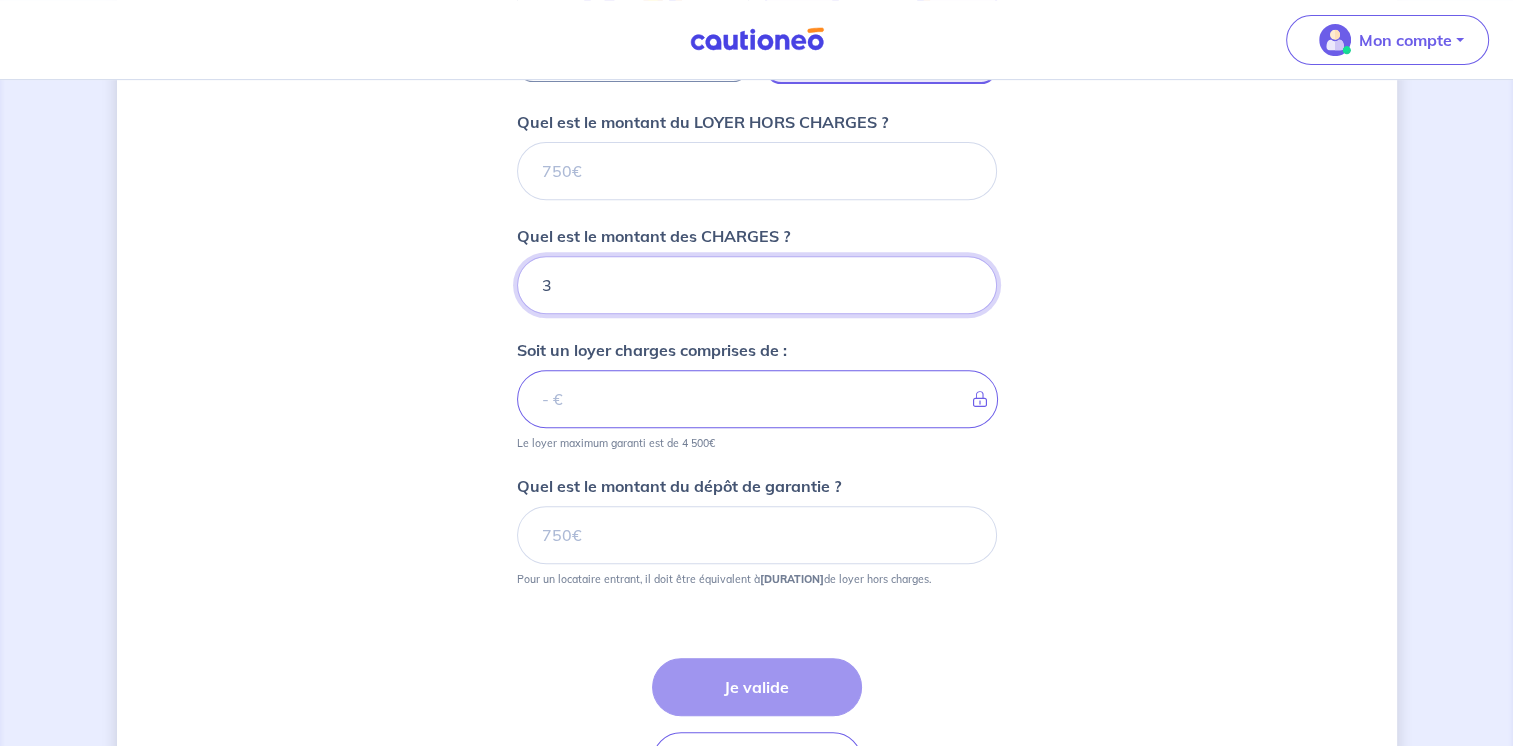 type on "[NUMBER]" 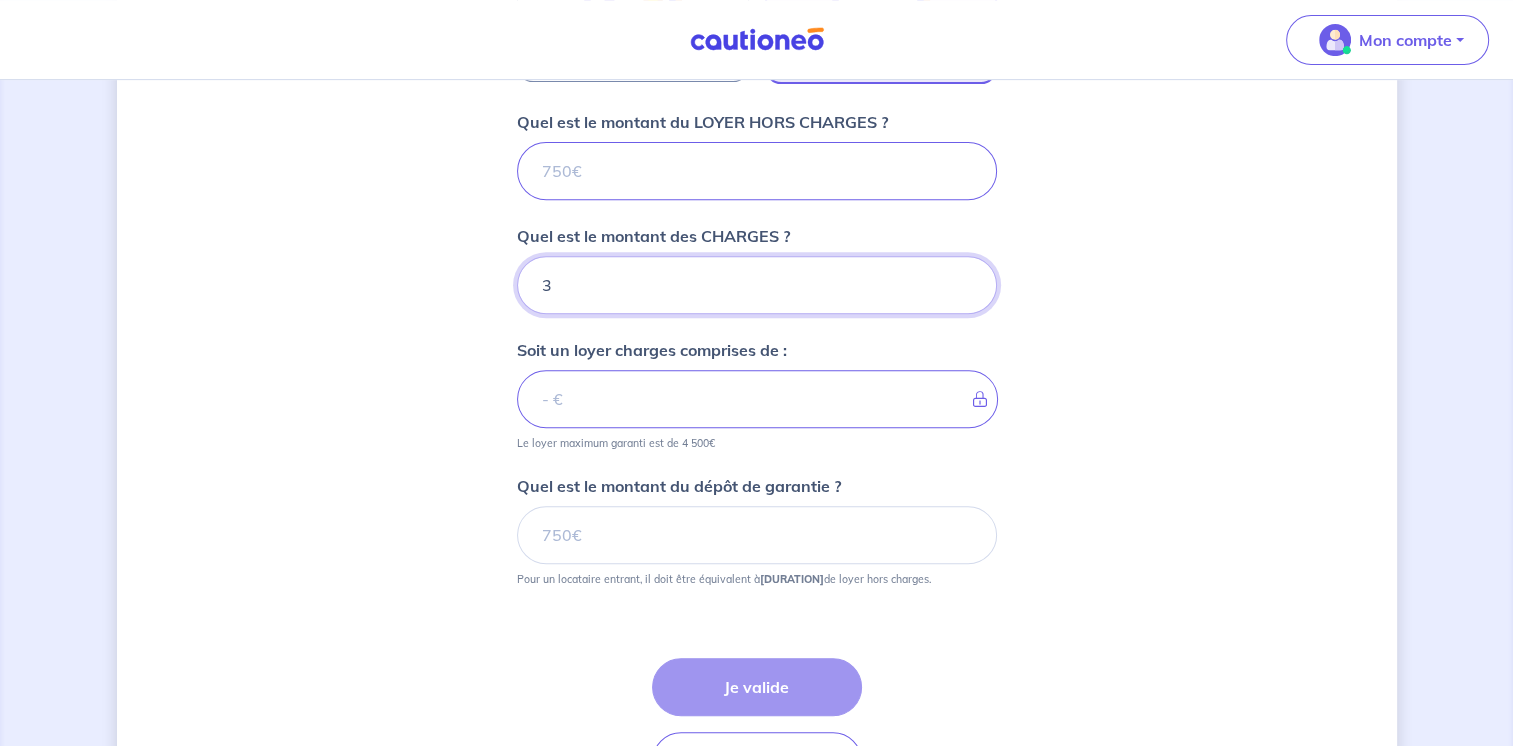 type on "[NUMBER]" 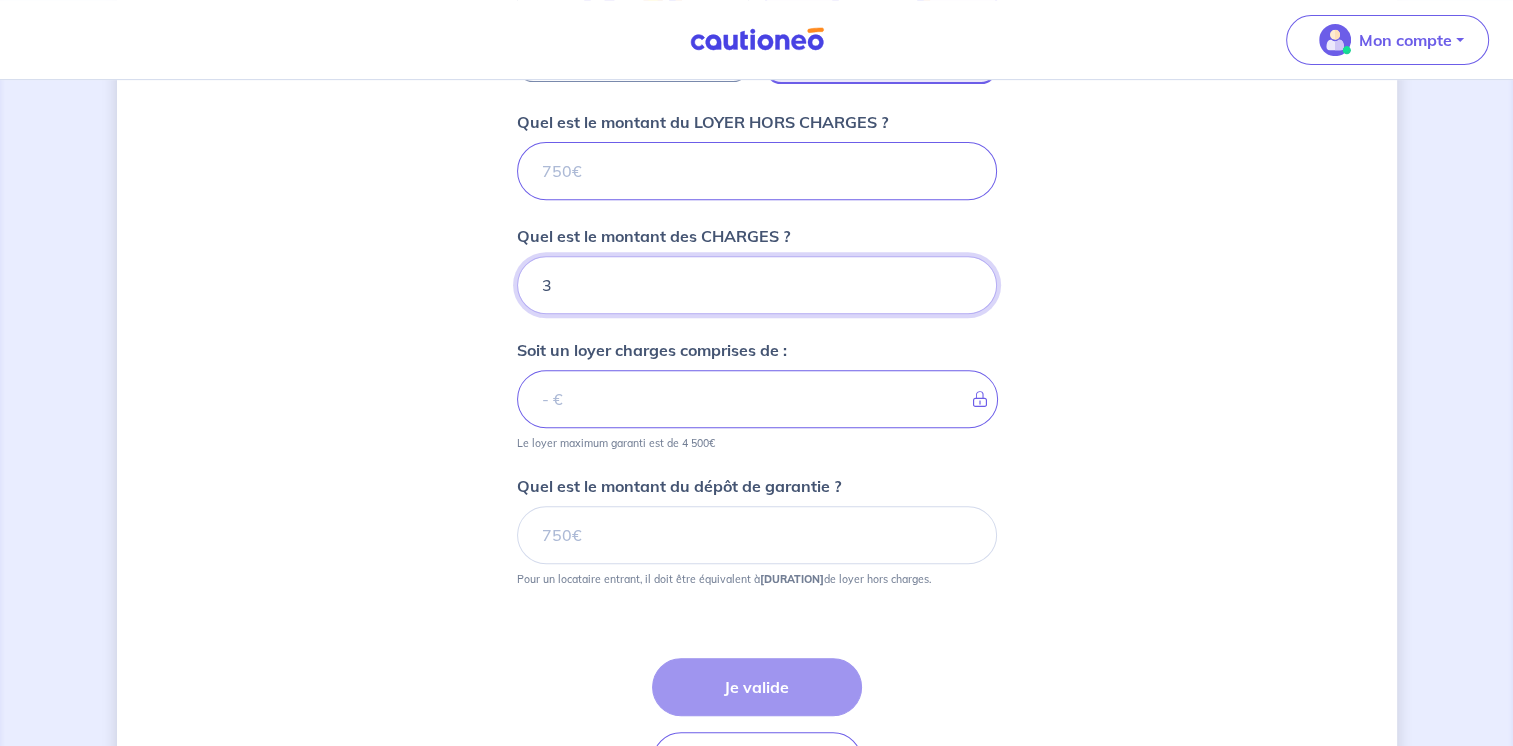 type on "[NUMBER]" 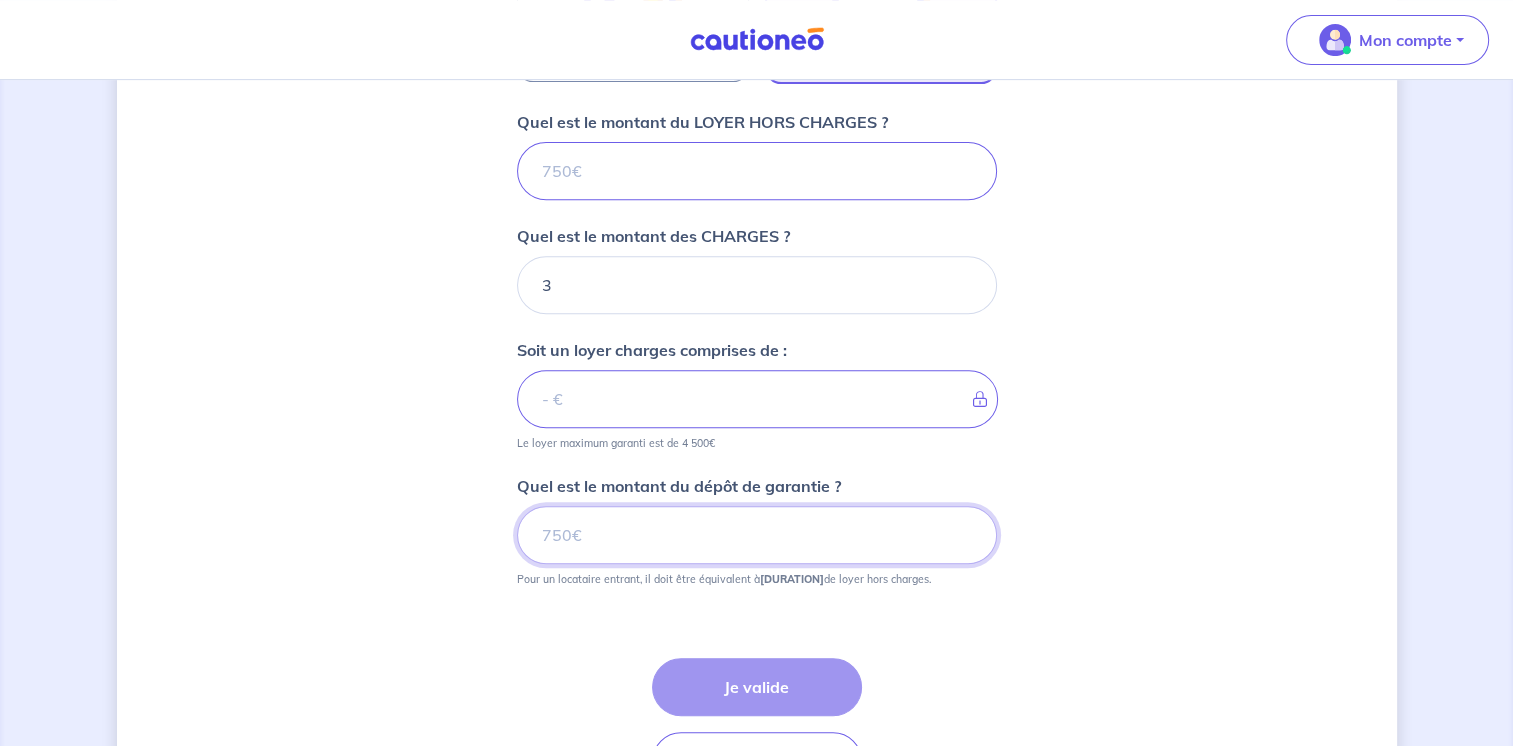 click on "Quel est le montant du dépôt de garantie ?" at bounding box center (757, 535) 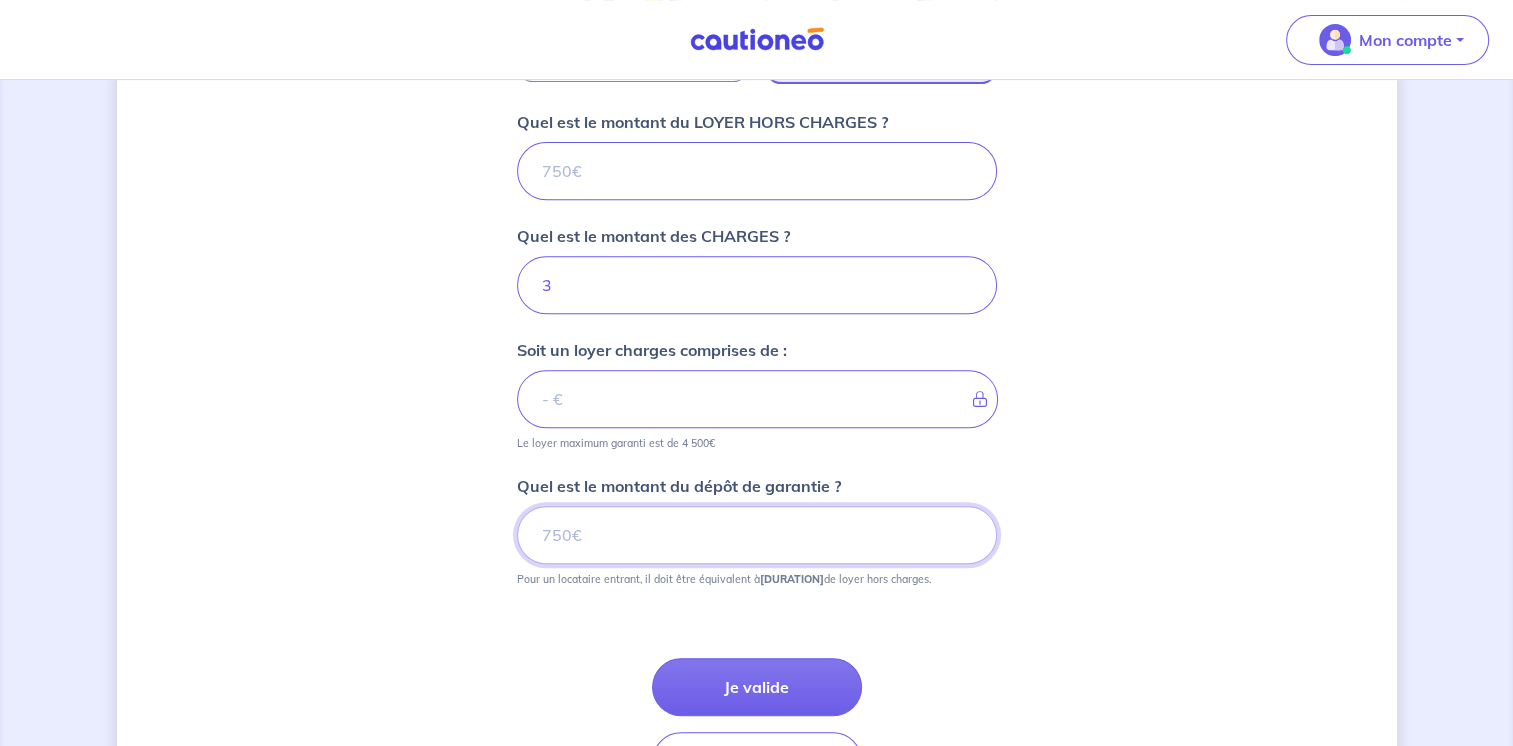 type on "[NUMBER]" 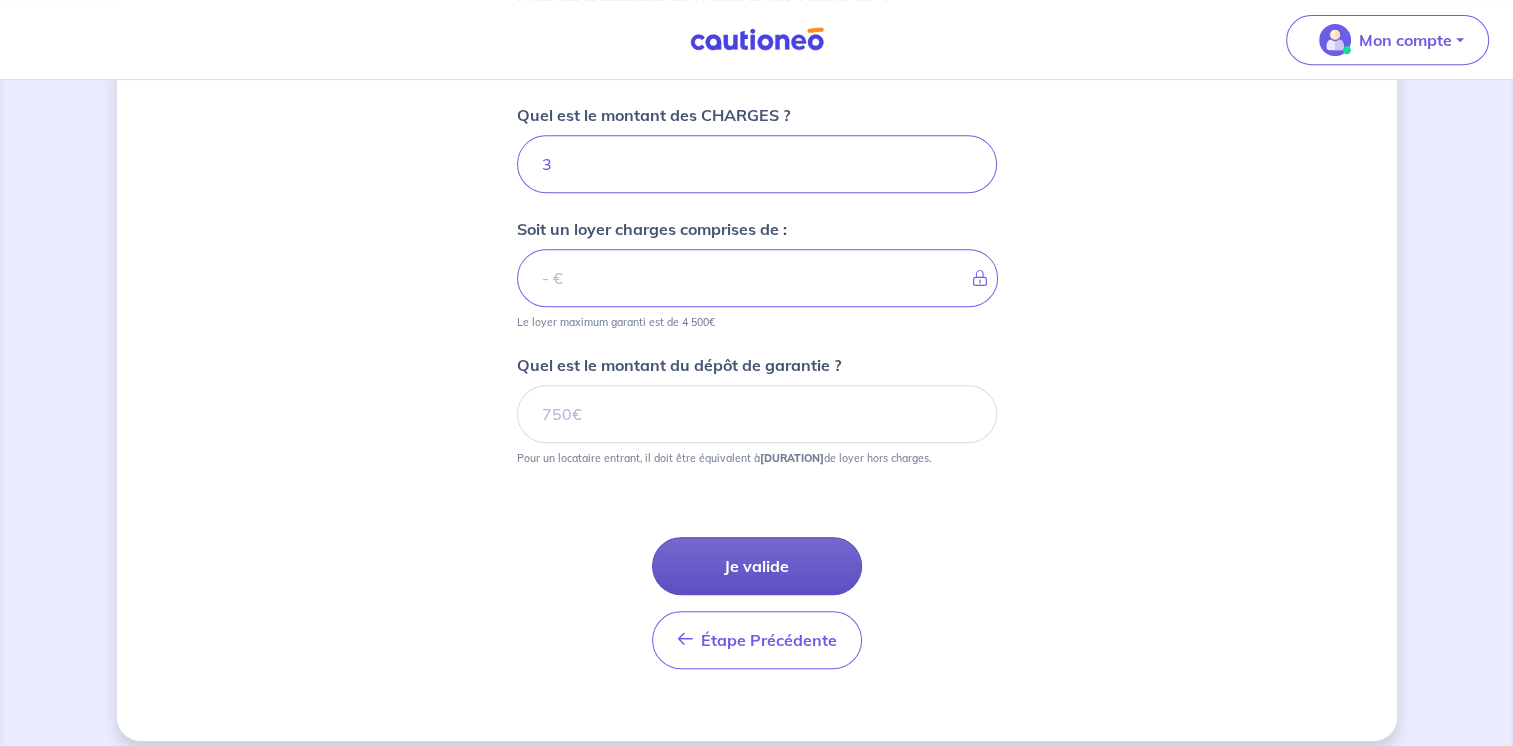 scroll, scrollTop: 928, scrollLeft: 0, axis: vertical 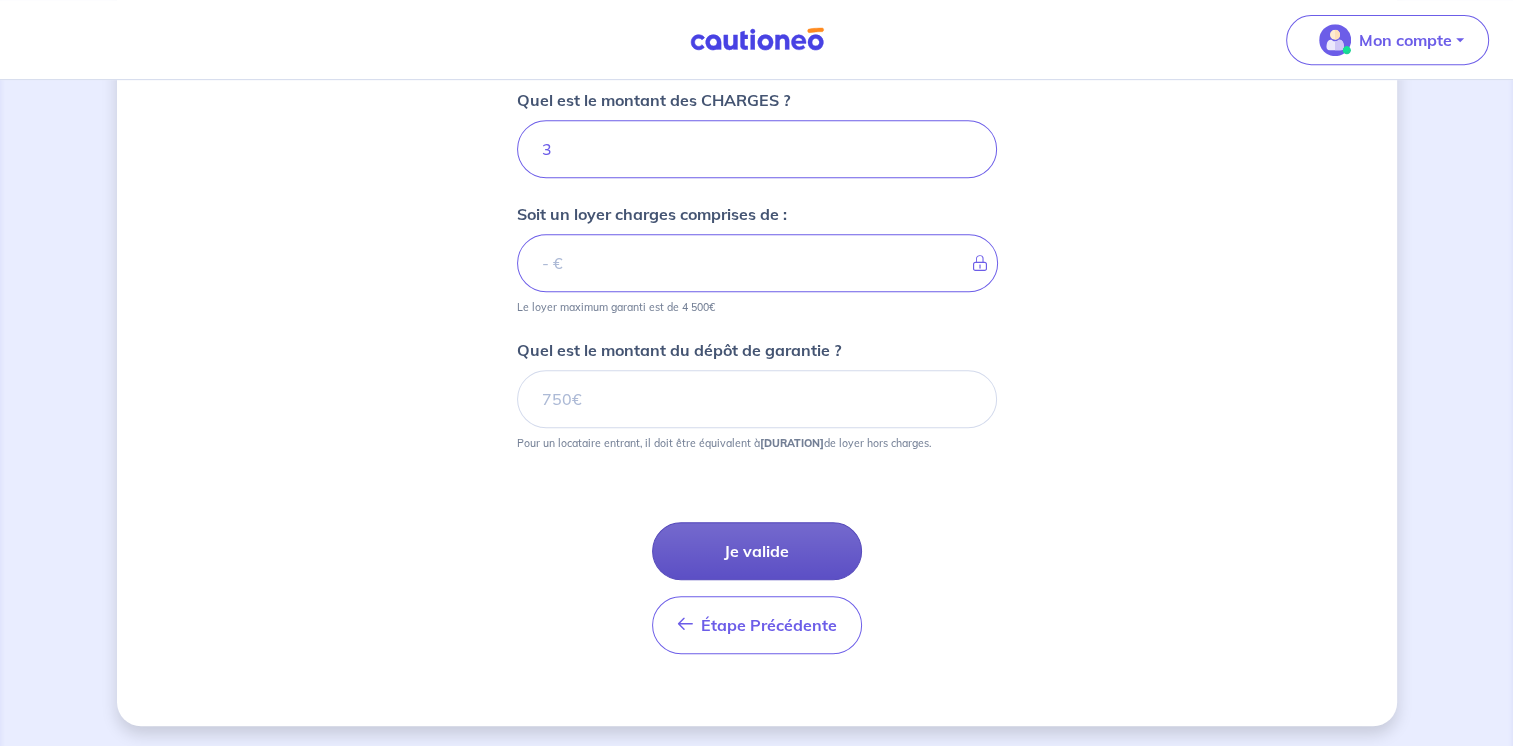 click on "Je valide" at bounding box center (757, 551) 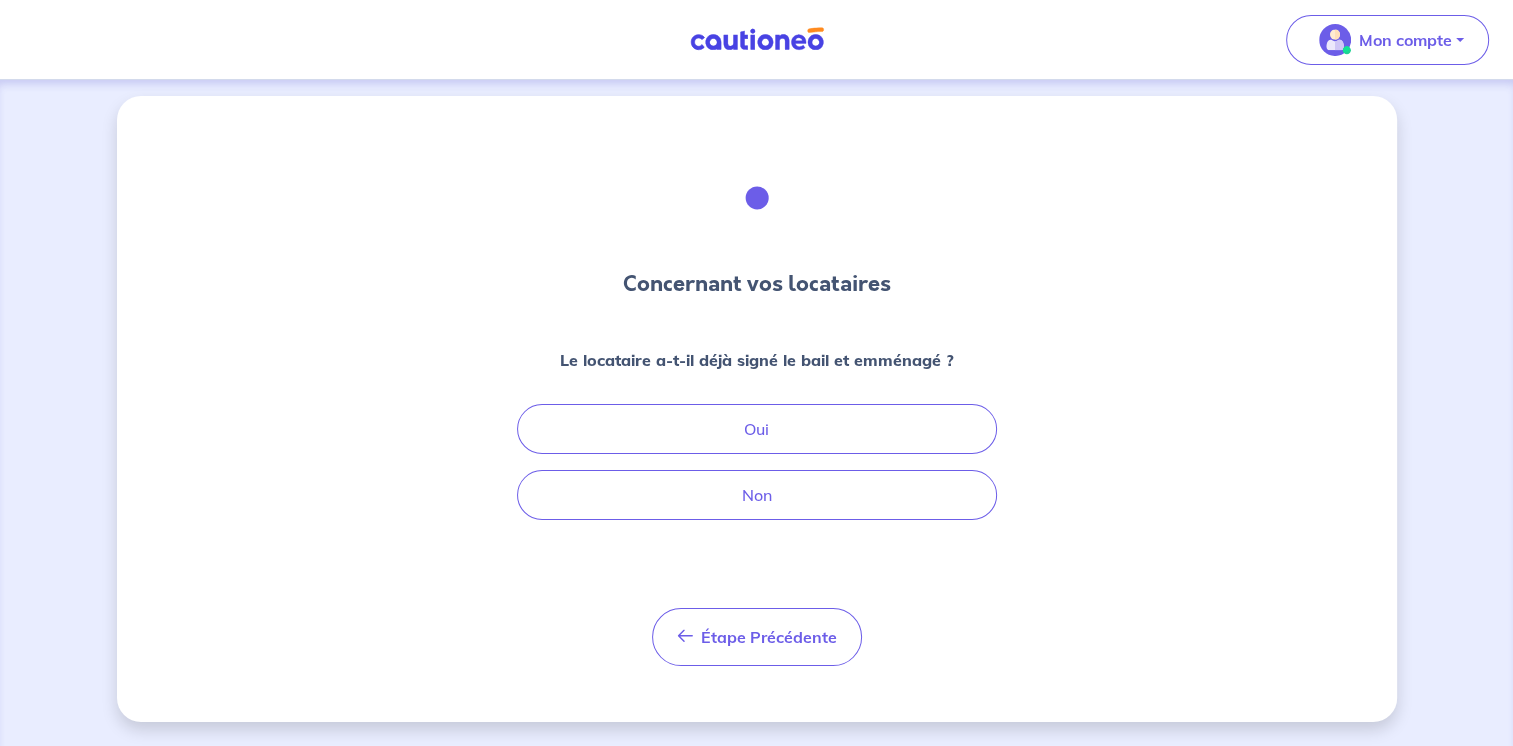 scroll, scrollTop: 0, scrollLeft: 0, axis: both 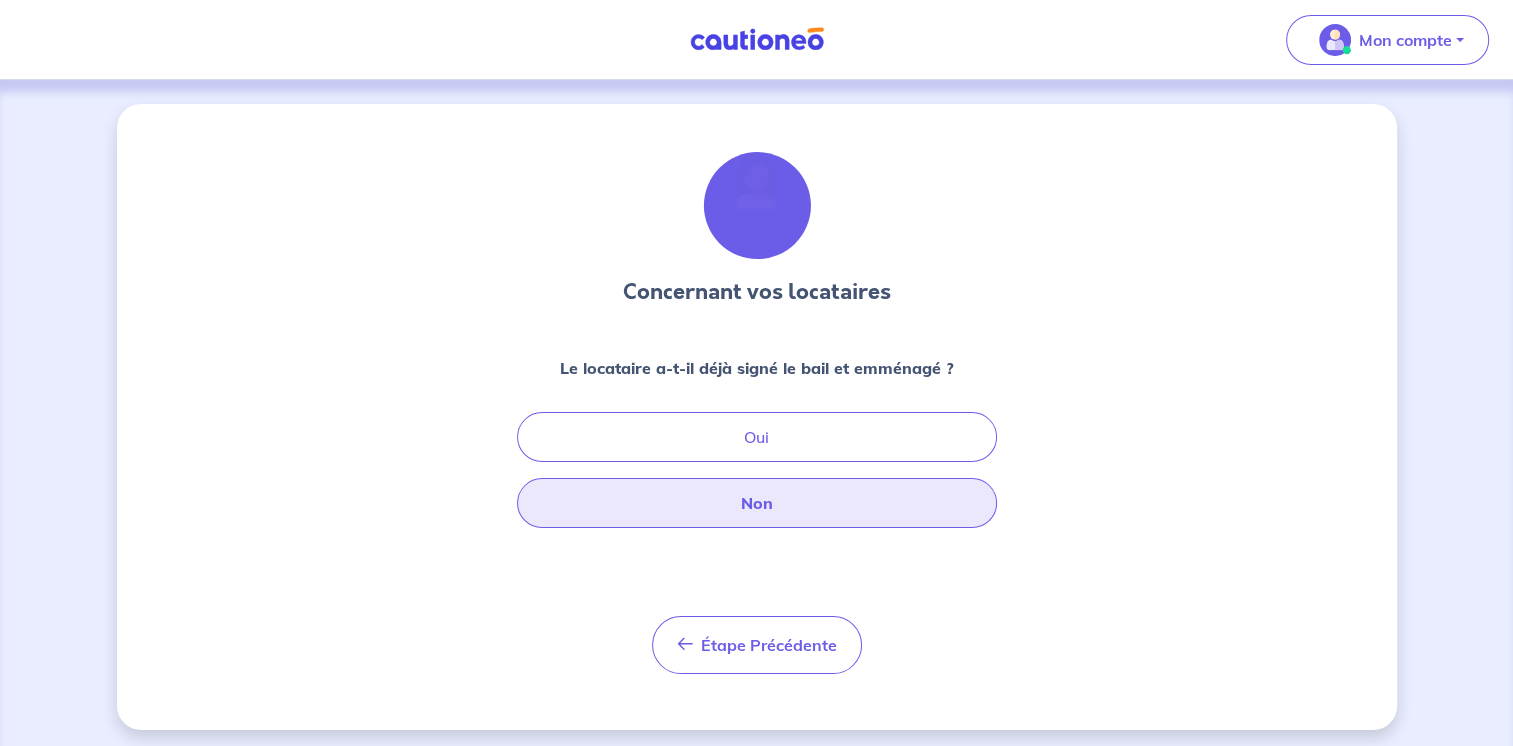 click on "Non" at bounding box center (757, 503) 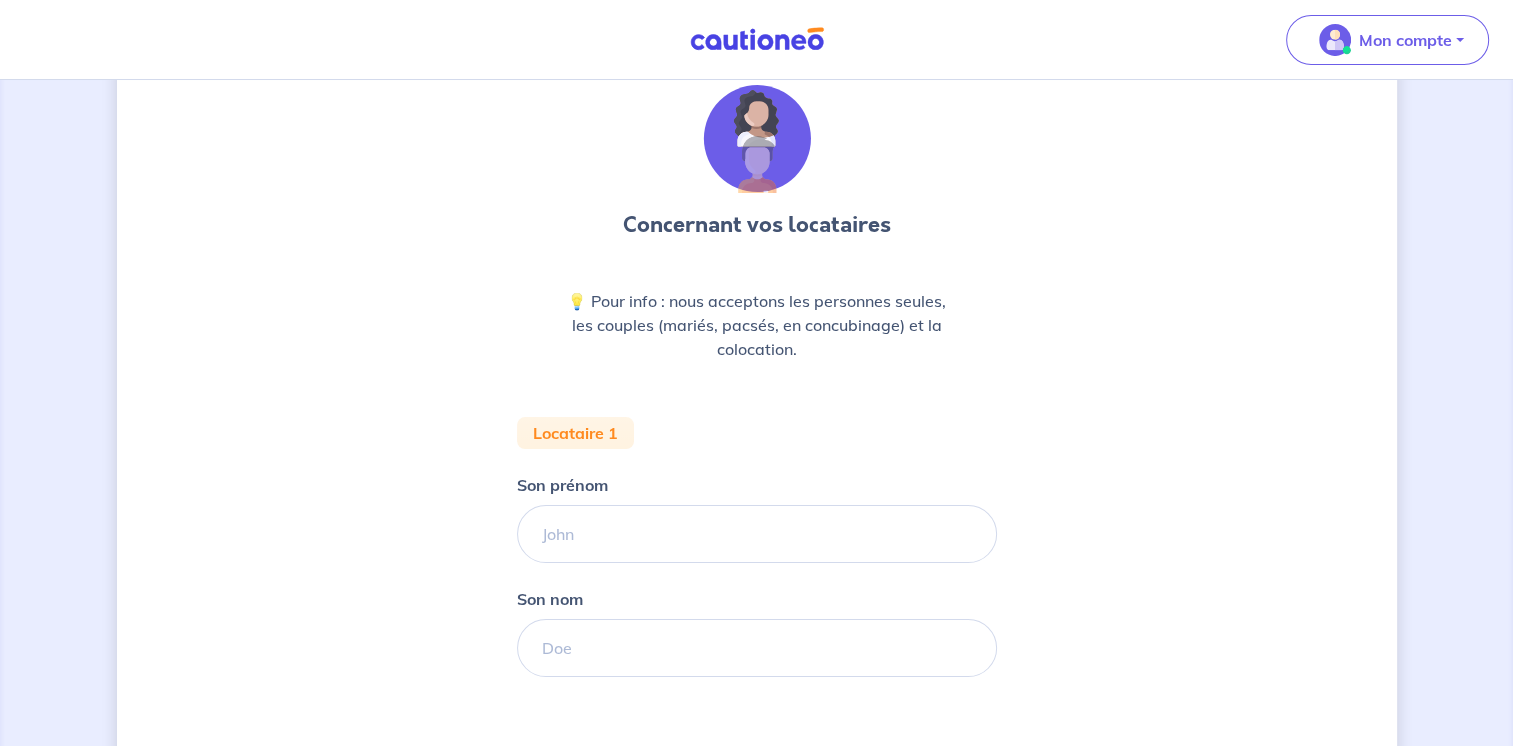 scroll, scrollTop: 100, scrollLeft: 0, axis: vertical 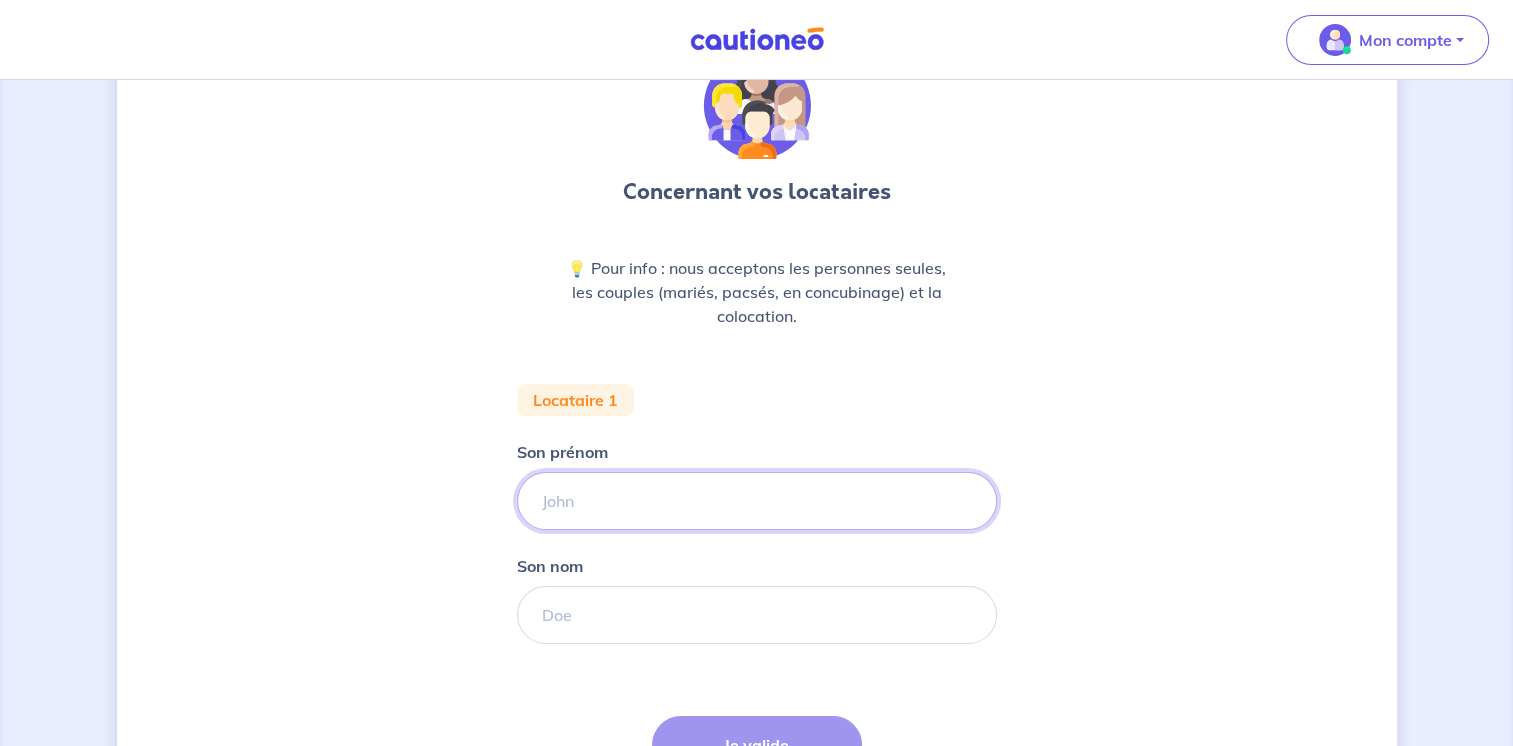 click on "Son prénom" at bounding box center [757, 501] 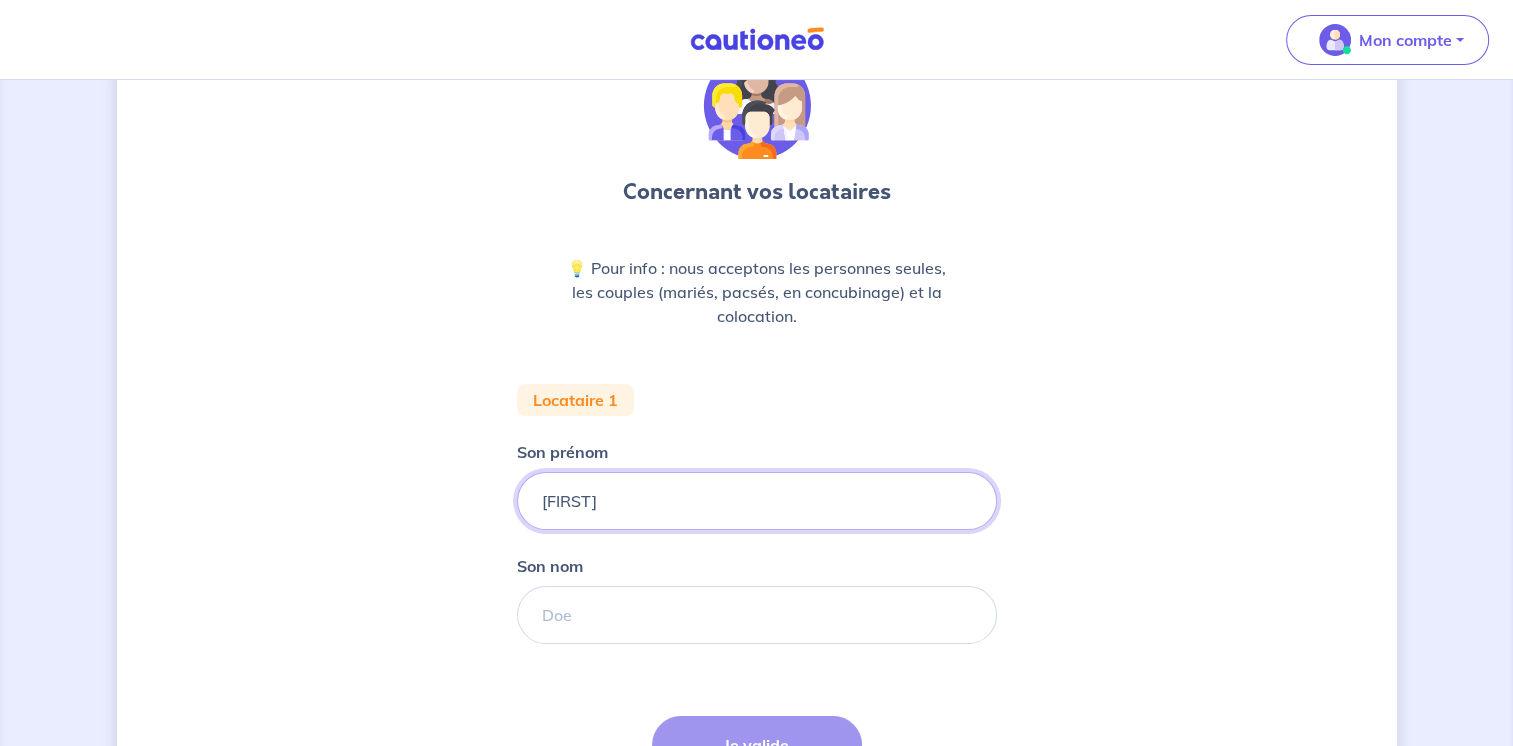 type on "[FIRST]" 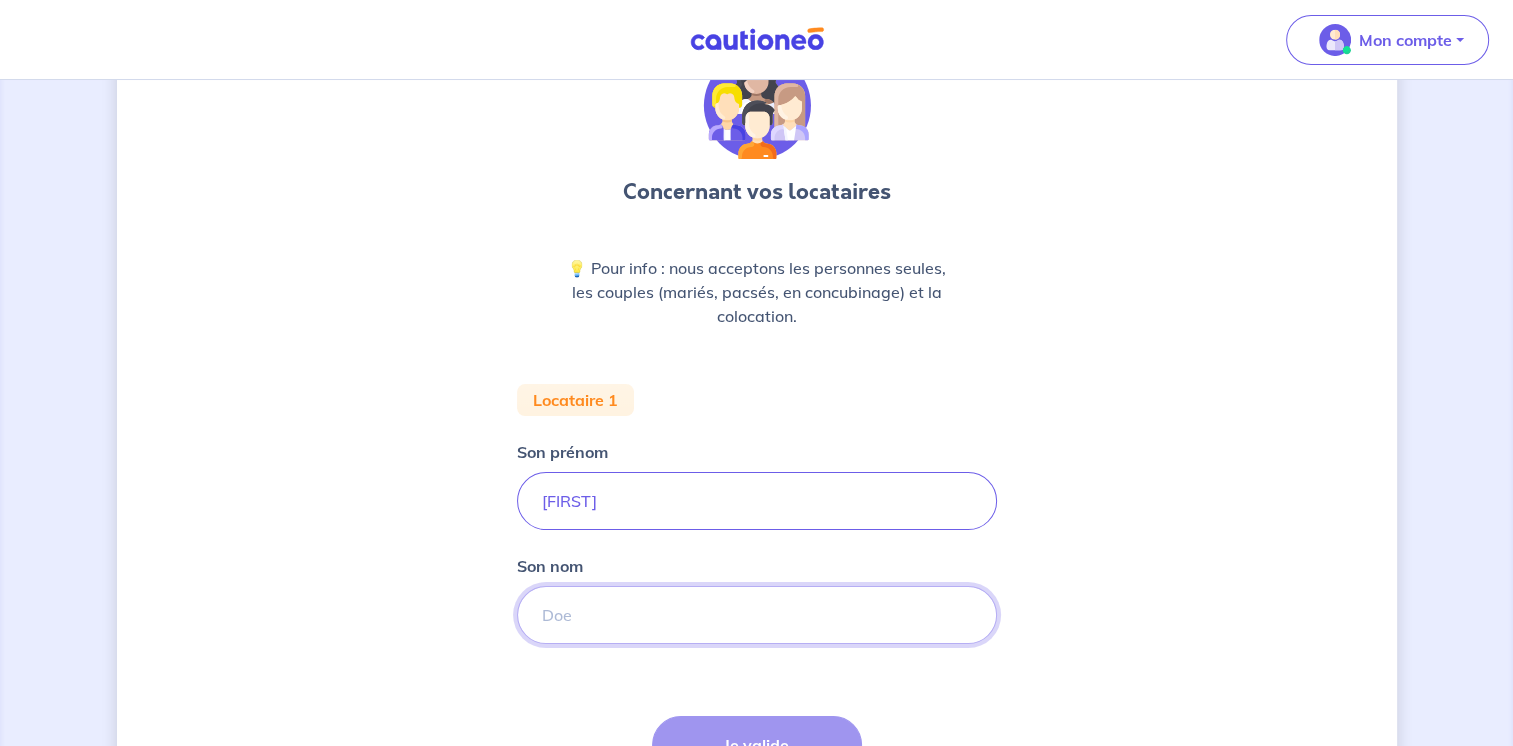 click on "Son nom" at bounding box center (757, 615) 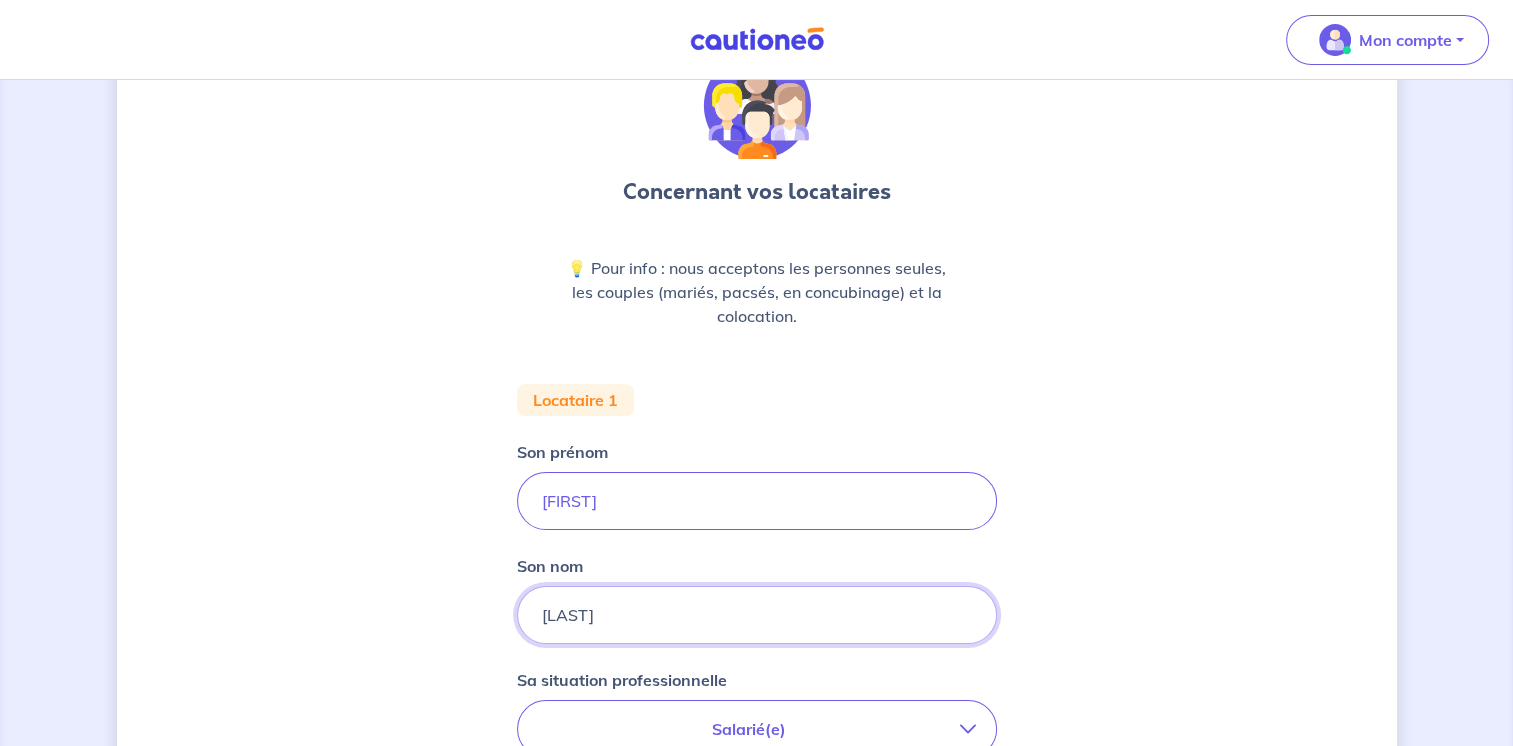 type on "[LAST]" 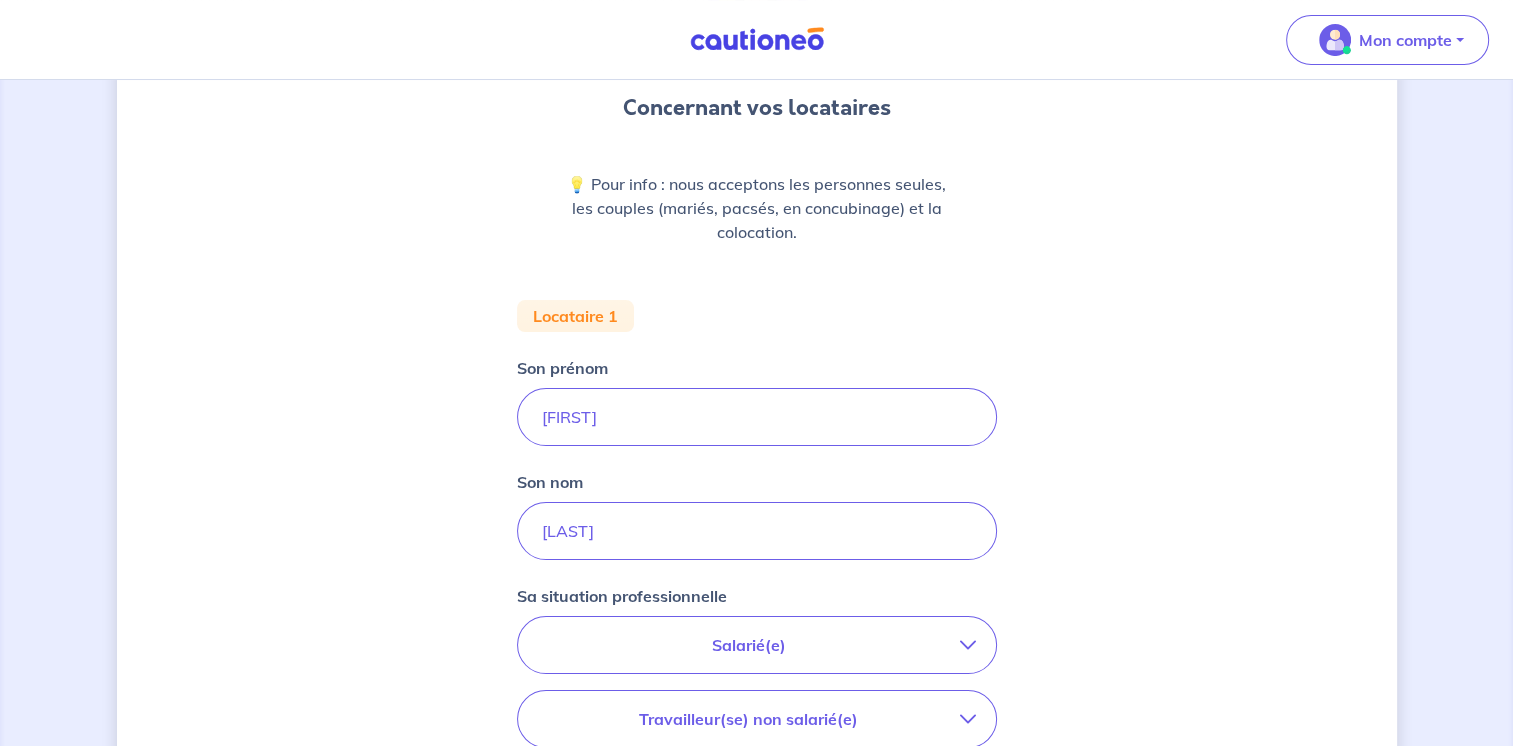 scroll, scrollTop: 300, scrollLeft: 0, axis: vertical 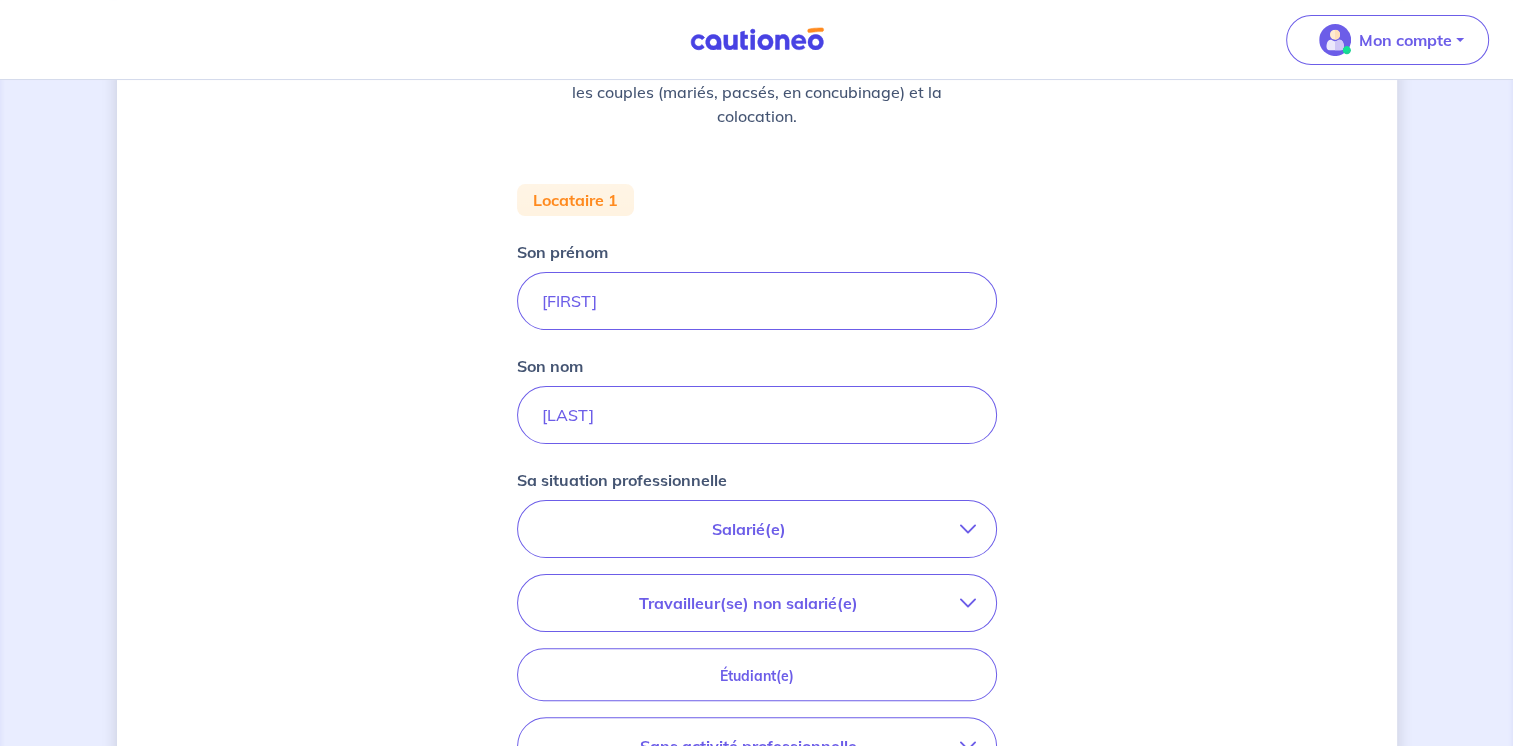 click on "Salarié(e)" at bounding box center (749, 529) 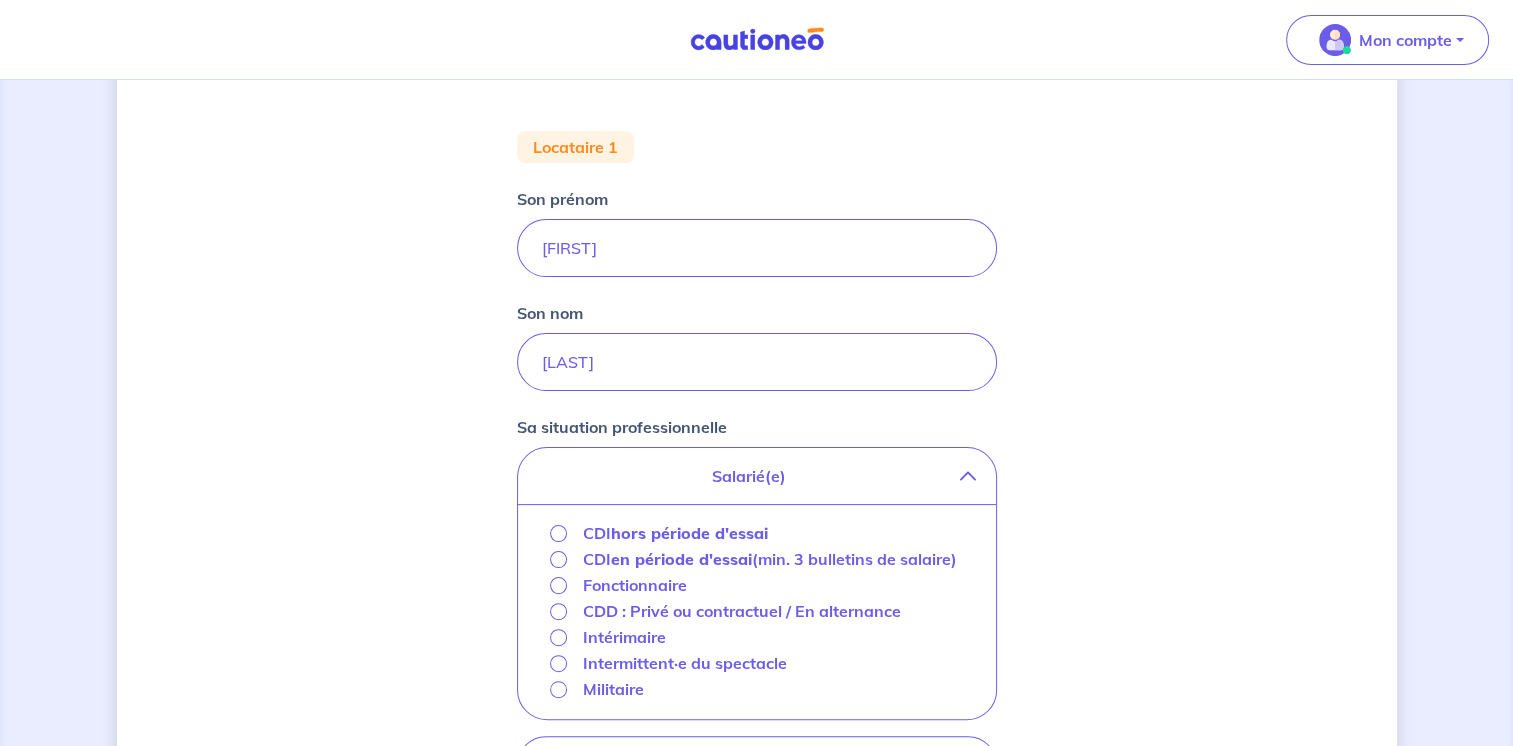 scroll, scrollTop: 400, scrollLeft: 0, axis: vertical 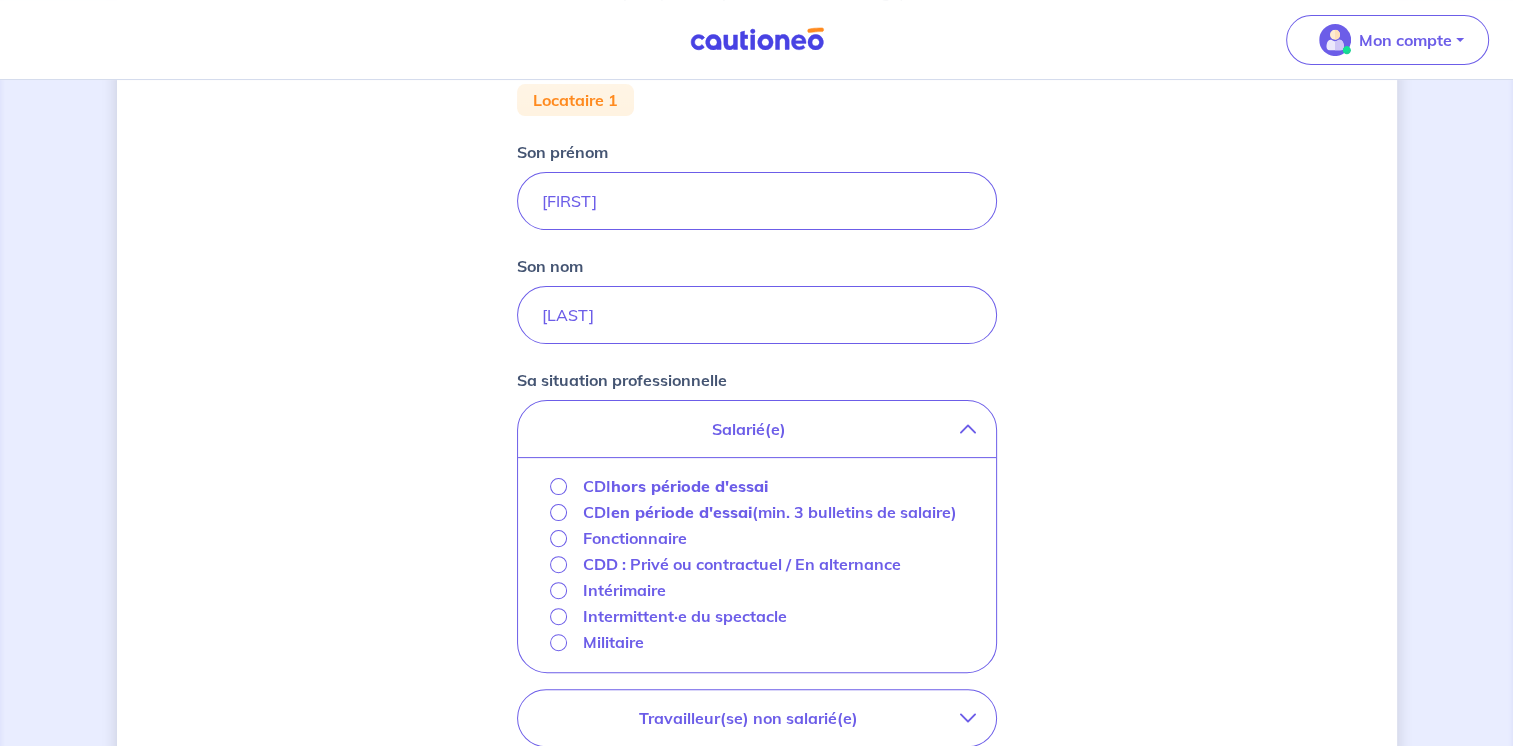 click on "CDI  hors période d'essai" at bounding box center (675, 486) 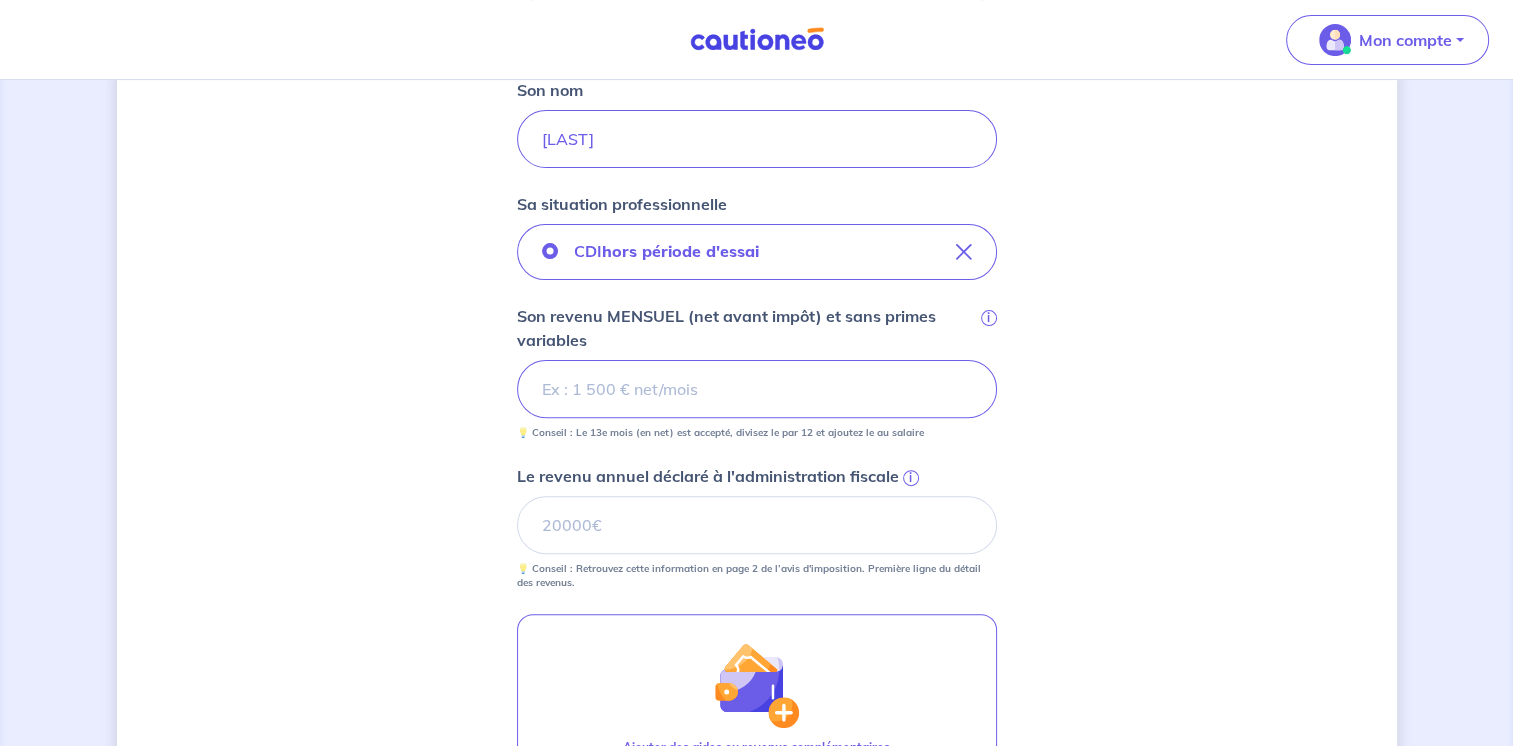scroll, scrollTop: 600, scrollLeft: 0, axis: vertical 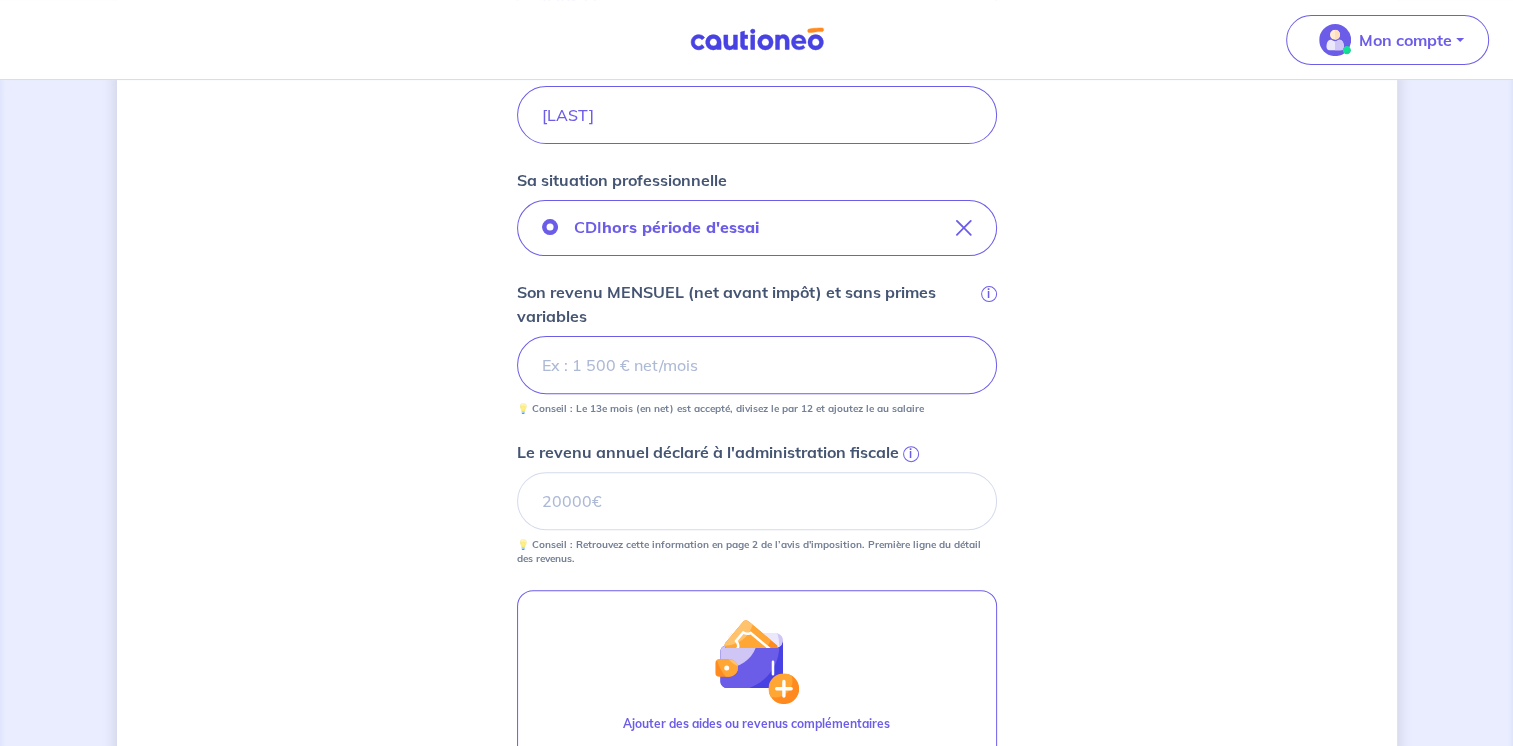 drag, startPoint x: 717, startPoint y: 366, endPoint x: 437, endPoint y: 317, distance: 284.25516 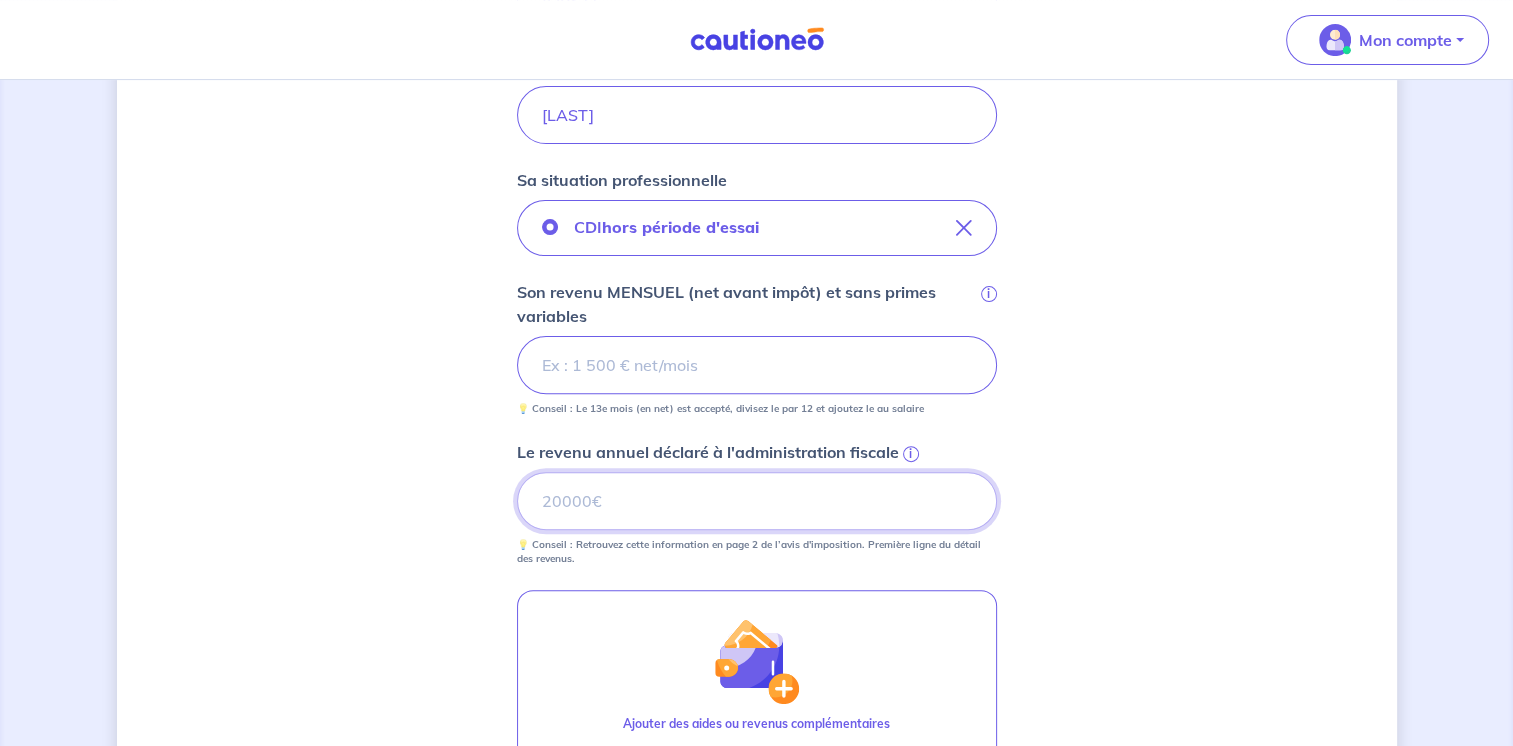 click on "Le revenu annuel déclaré à l'administration fiscale i" at bounding box center [757, 501] 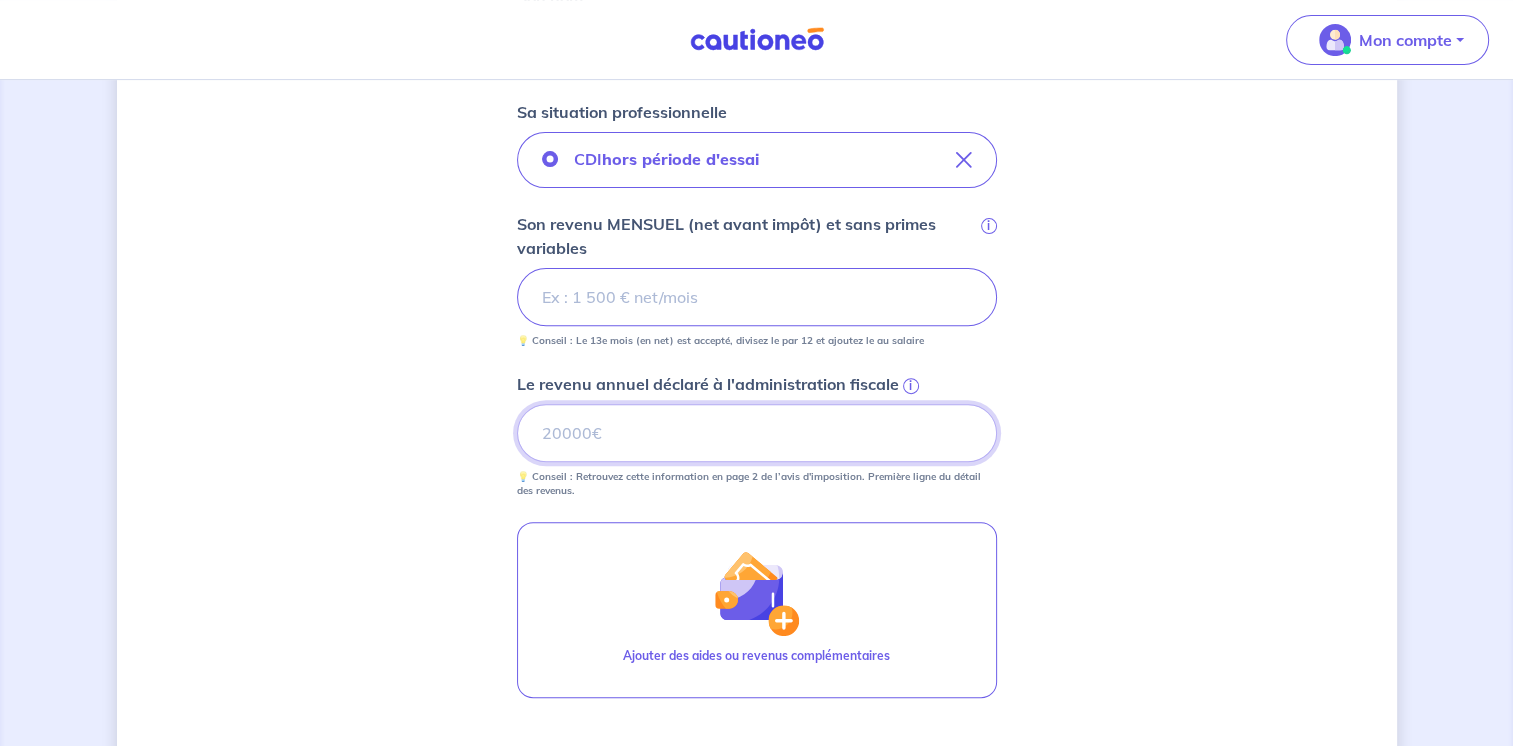 scroll, scrollTop: 700, scrollLeft: 0, axis: vertical 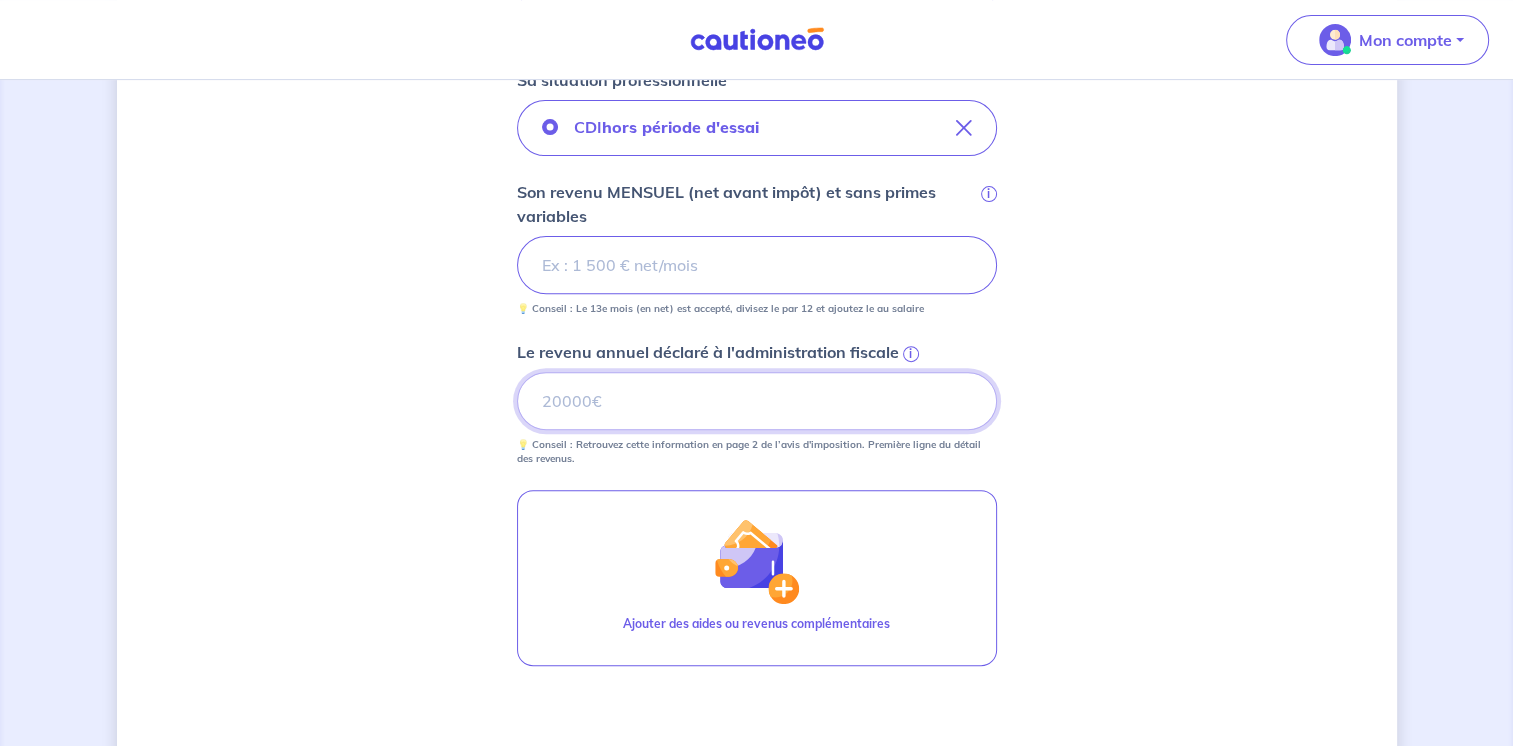 drag, startPoint x: 646, startPoint y: 410, endPoint x: 99, endPoint y: 365, distance: 548.8479 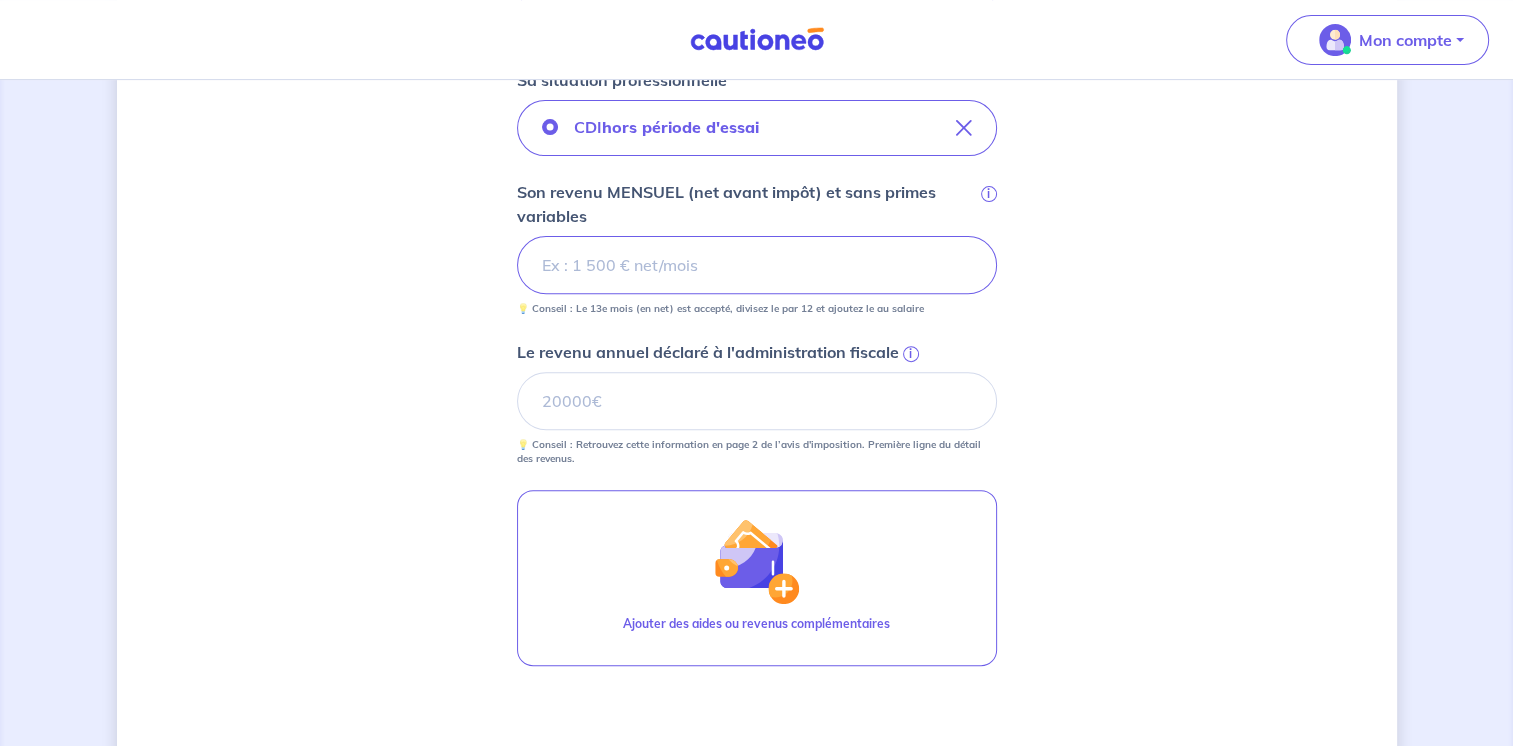 click on "Concernant vos locataires 💡 Pour info : nous acceptons les personnes seules, les couples (mariés, pacsés, en concubinage) et la colocation. Locataire 1 Son prénom [FIRST] Son nom [LAST] Sa situation professionnelle CDI  hors période d'essai Son revenu MENSUEL (net avant impôt) et sans primes variables i [NUMBER] 💡 Conseil : Le 13e mois (en net) est accepté, divisez le par 12 et ajoutez le au salaire Le revenu annuel déclaré à l'administration fiscale i [NUMBER] 💡 Conseil : Retrouvez cette information en page 2 de l’avis d'imposition. Première ligne du détail des revenus. Ajouter des aides ou revenus complémentaires Étape Précédente Précédent Je valide Je valide" at bounding box center [757, 185] 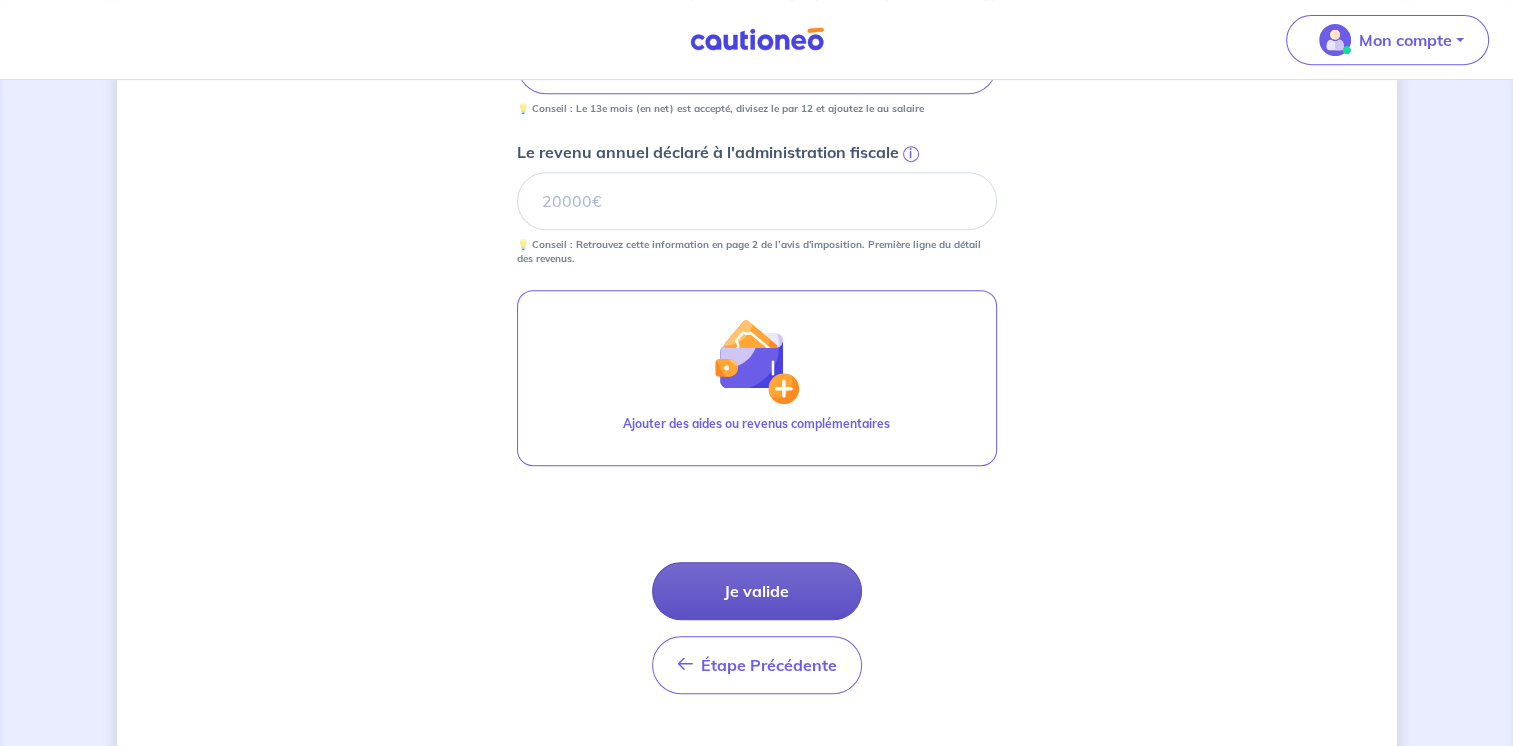 click on "Je valide" at bounding box center [757, 591] 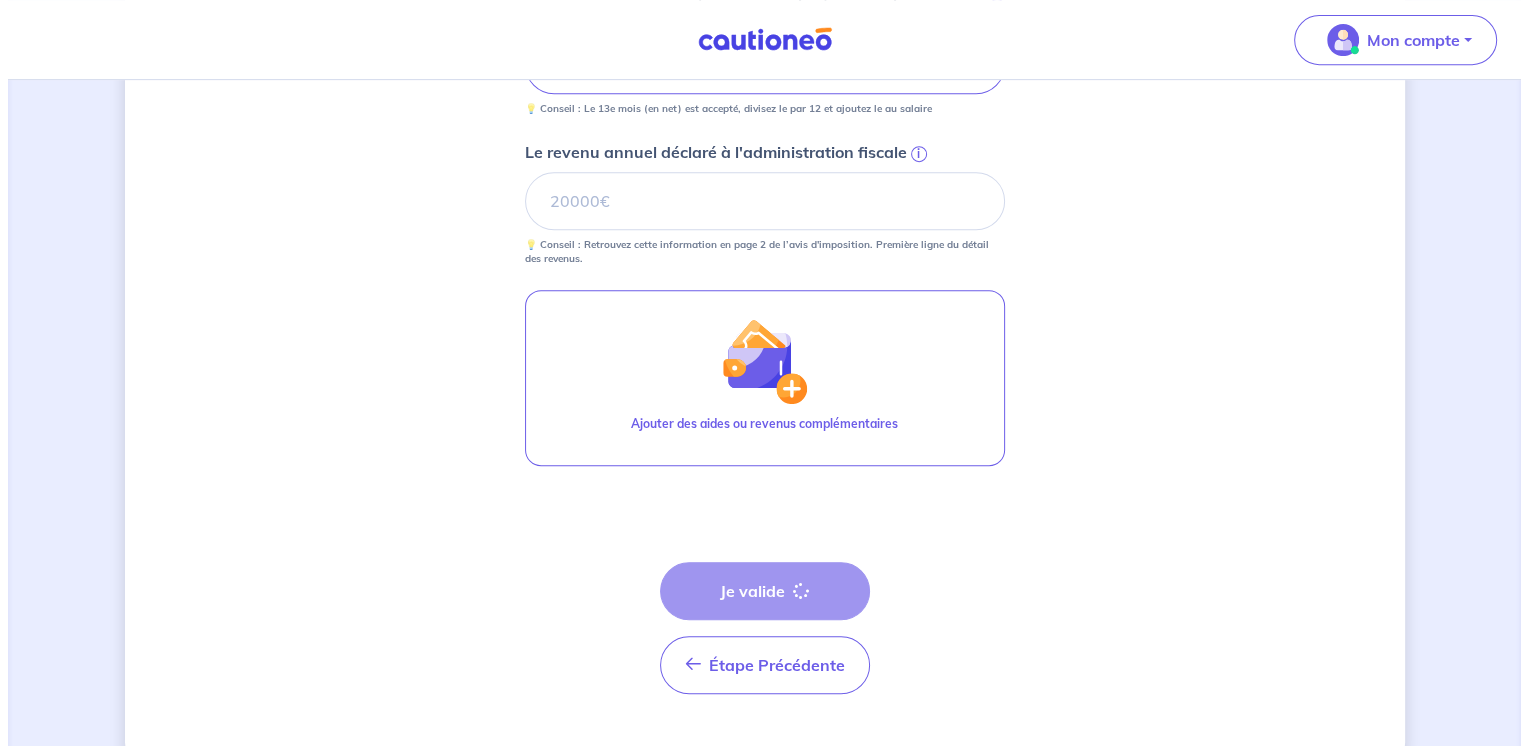 scroll, scrollTop: 0, scrollLeft: 0, axis: both 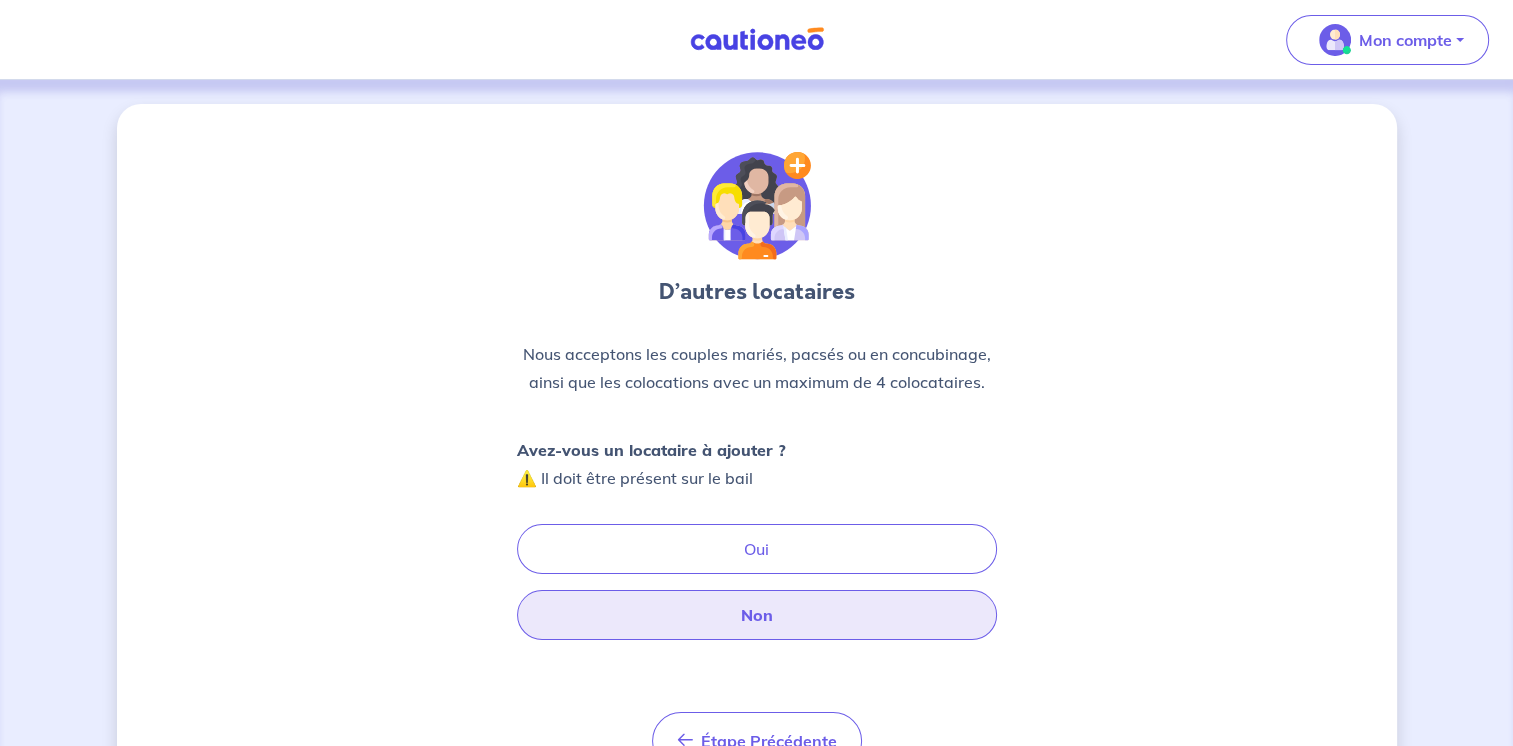 click on "Non" at bounding box center [757, 615] 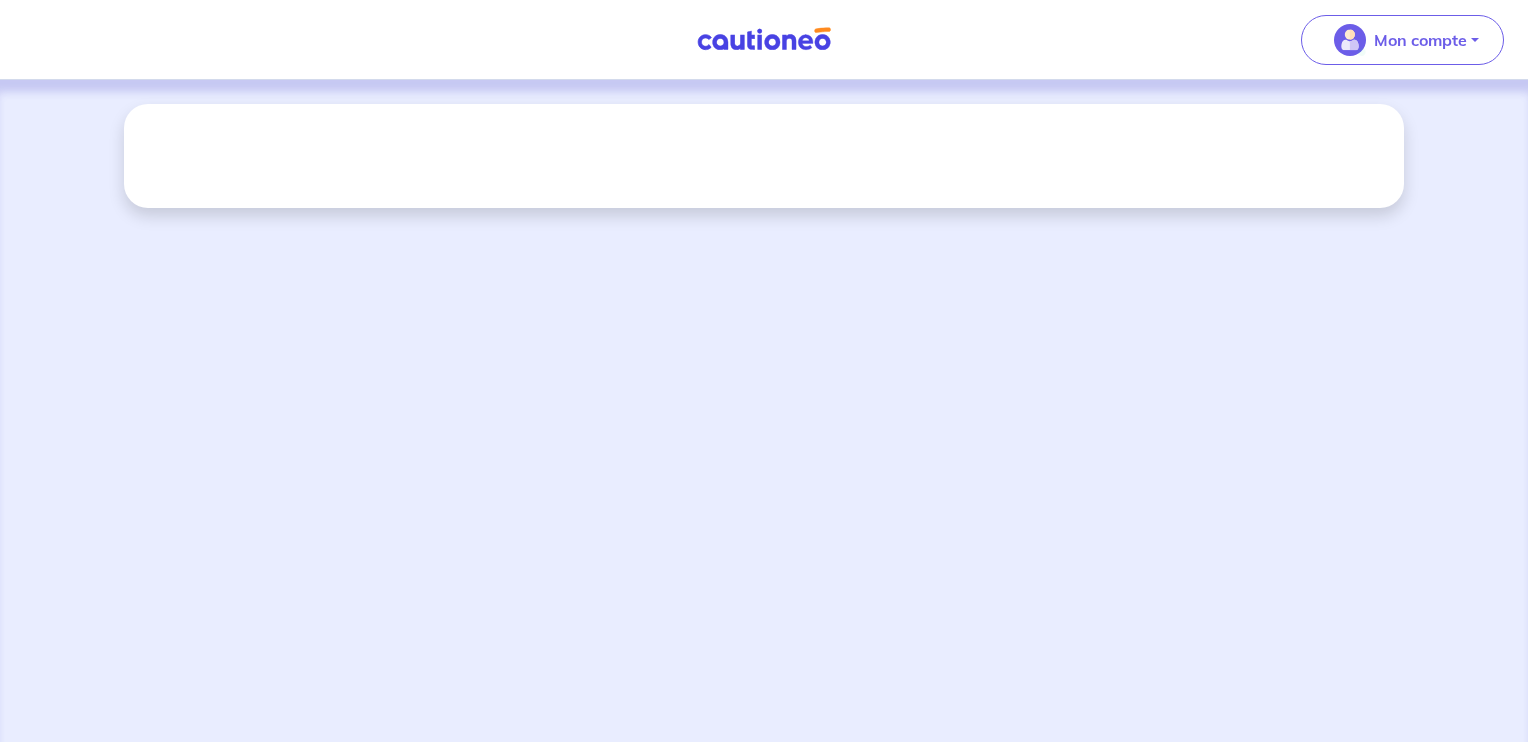 scroll, scrollTop: 0, scrollLeft: 0, axis: both 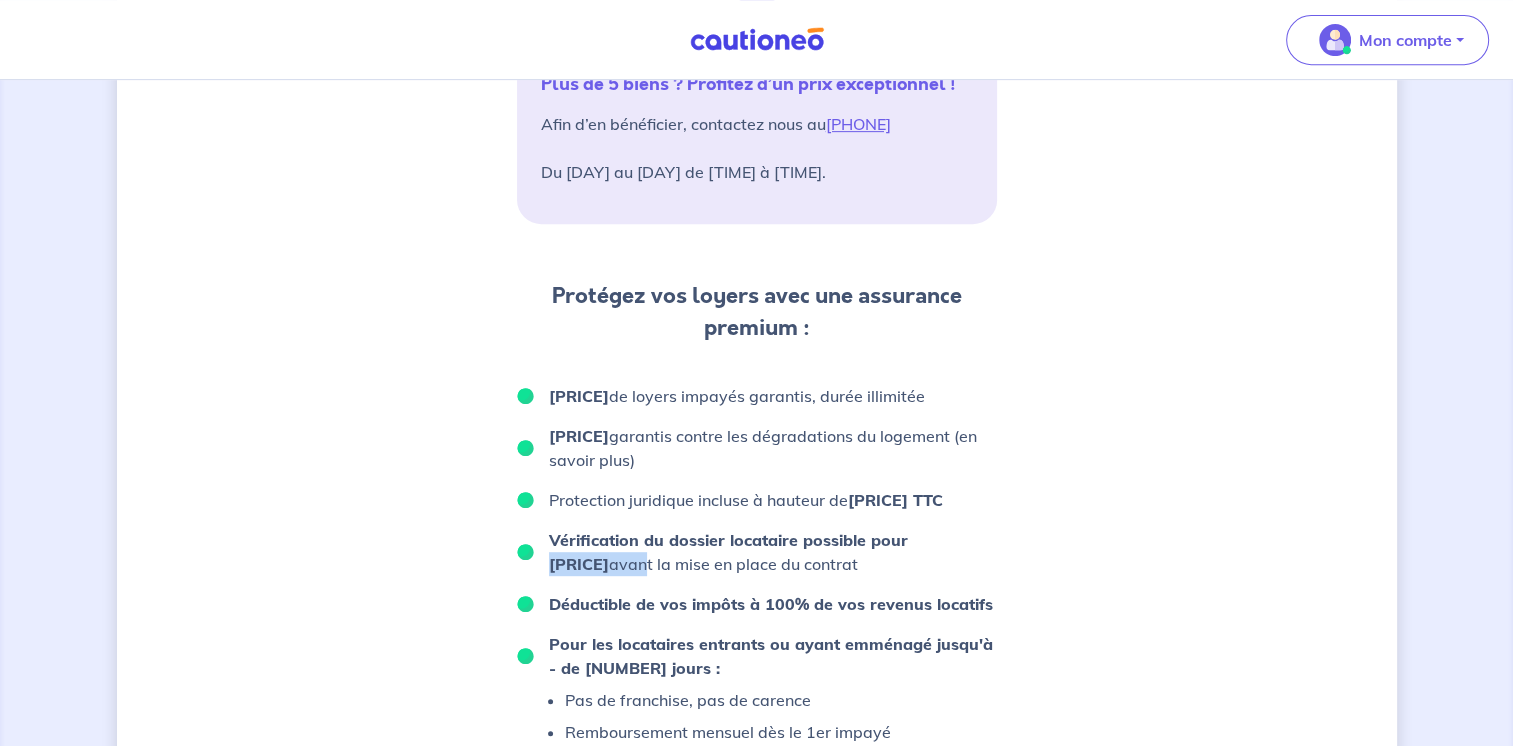 drag, startPoint x: 911, startPoint y: 540, endPoint x: 966, endPoint y: 549, distance: 55.7315 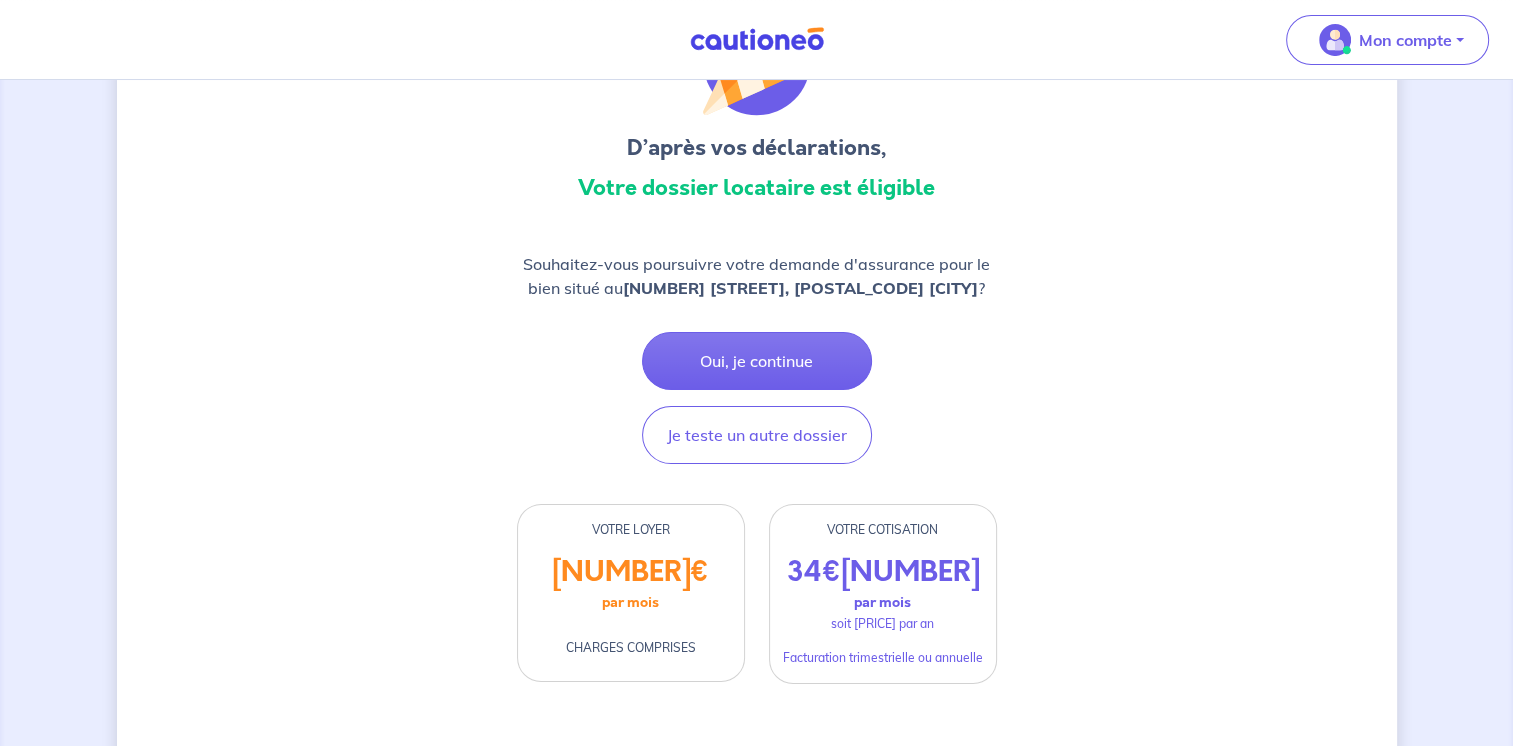 scroll, scrollTop: 0, scrollLeft: 0, axis: both 